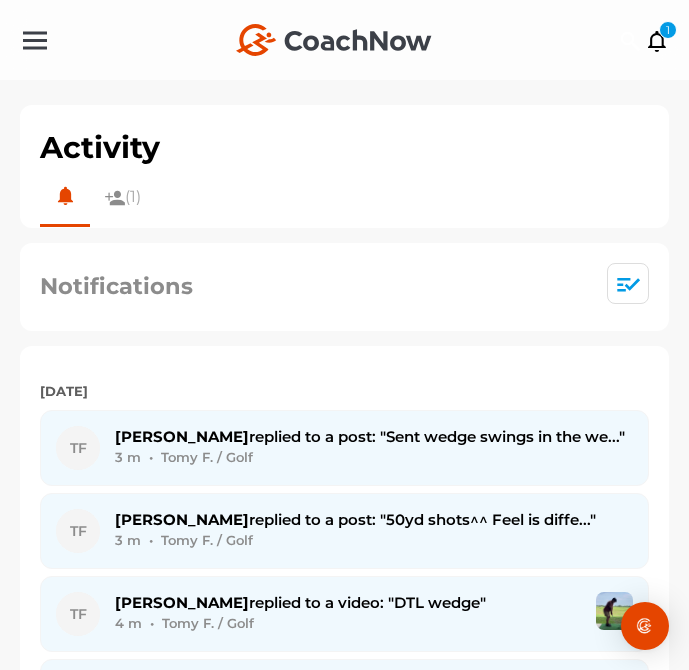 scroll, scrollTop: 0, scrollLeft: 0, axis: both 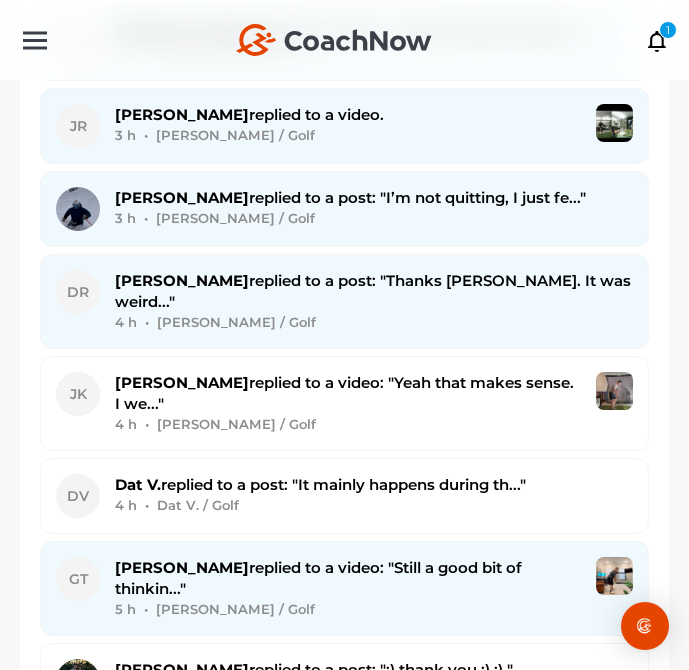 click on "4 h  •  [PERSON_NAME] / Golf" at bounding box center [374, 322] 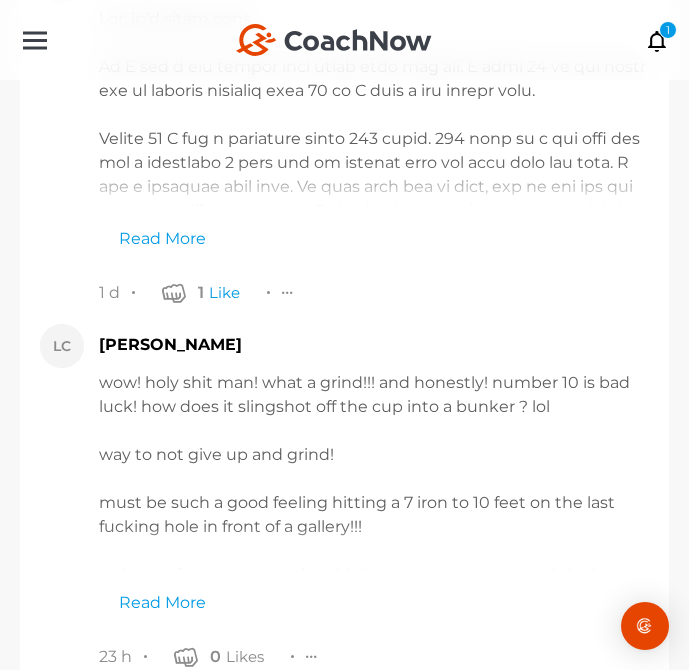 scroll, scrollTop: 36739, scrollLeft: 0, axis: vertical 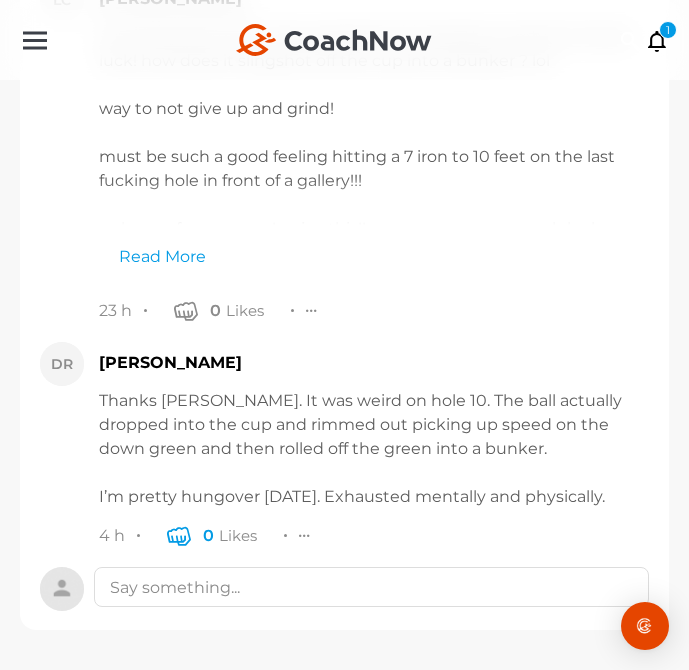 click at bounding box center (179, 535) 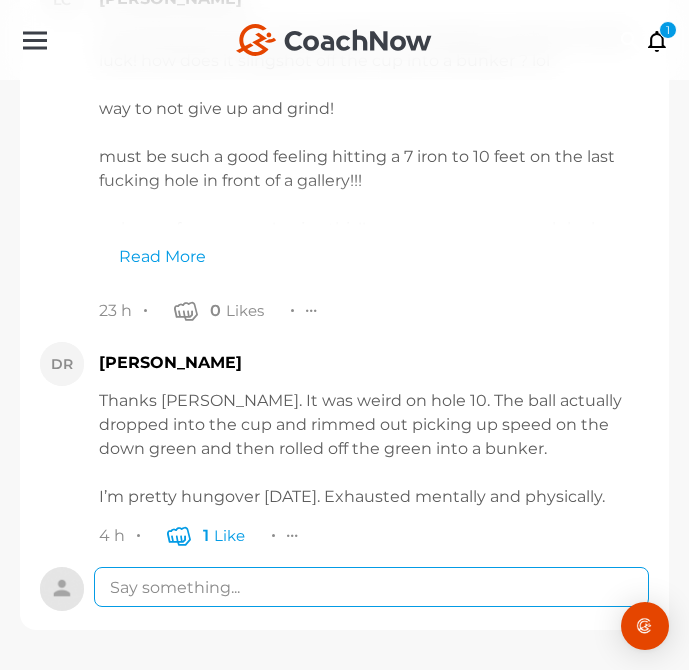 click at bounding box center (371, 587) 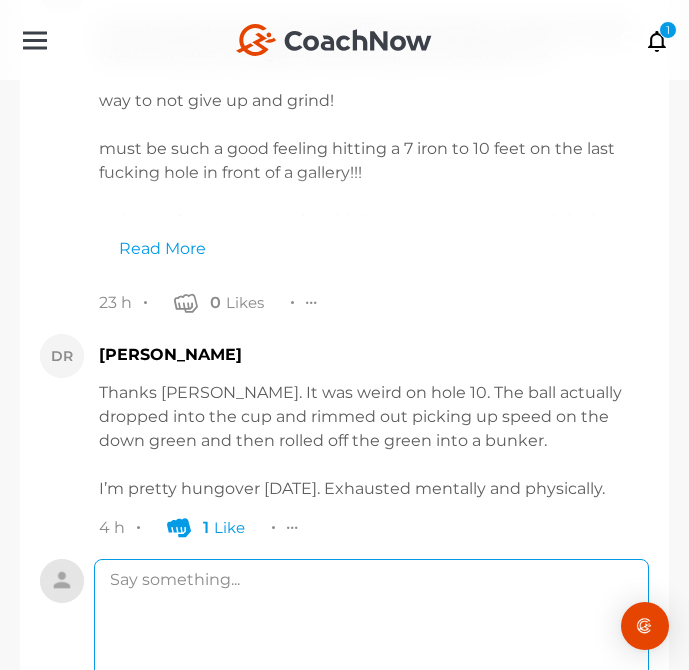 type on "t" 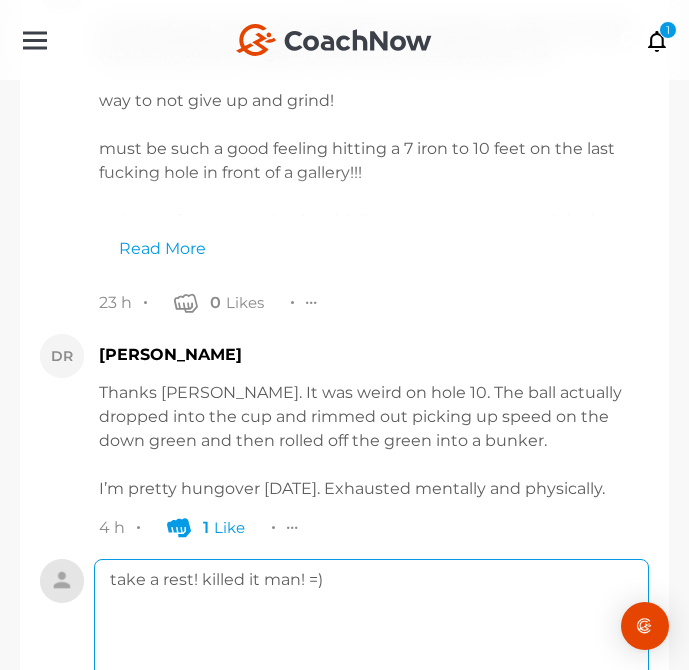 click on "take a rest! killed it man! =)" at bounding box center [371, 639] 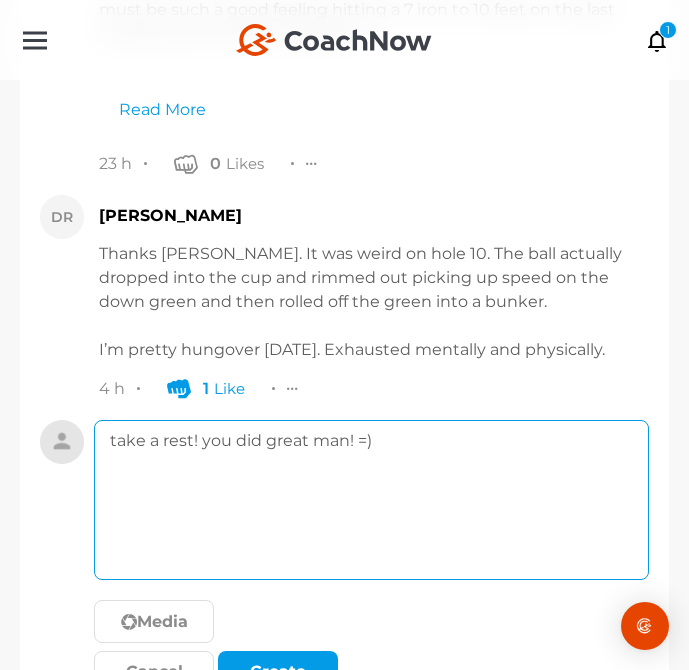 scroll, scrollTop: 36886, scrollLeft: 0, axis: vertical 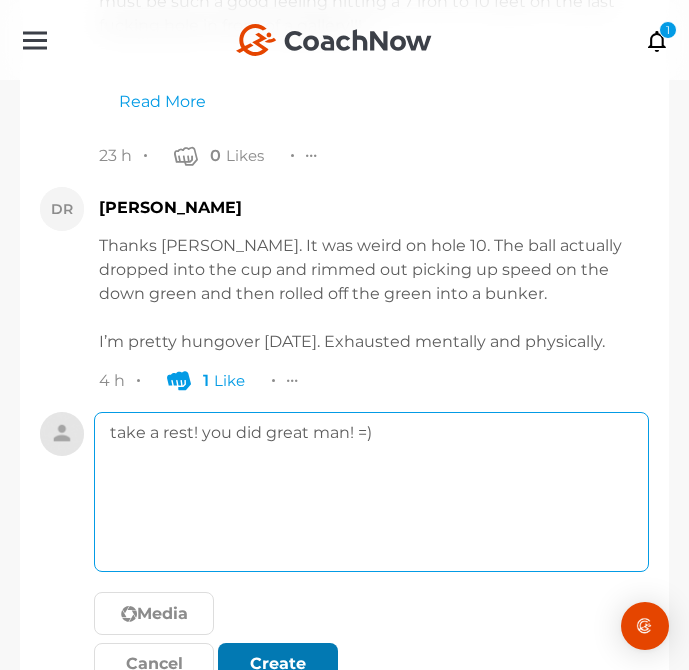 type on "take a rest! you did great man! =)" 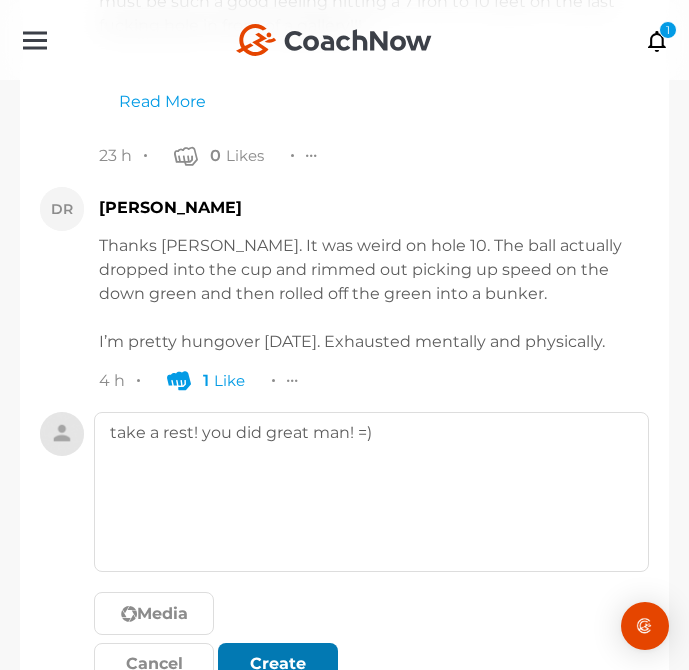 click on "Create" at bounding box center [278, 664] 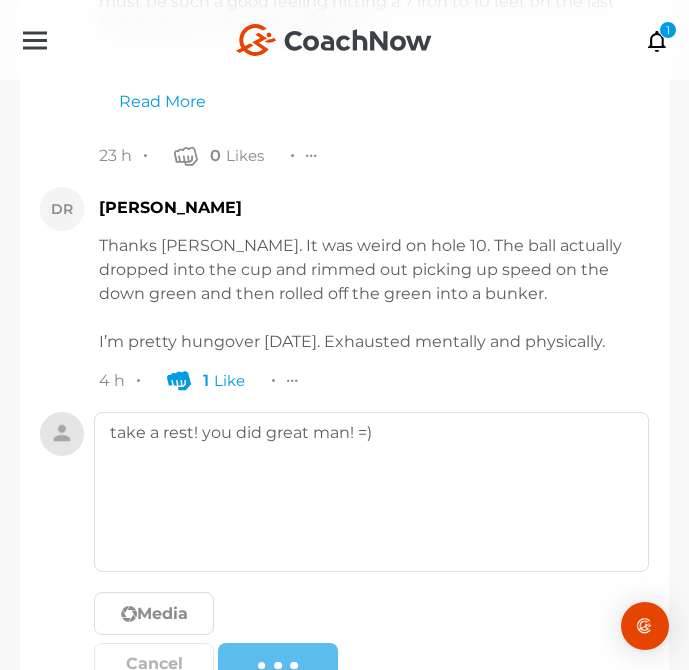 type 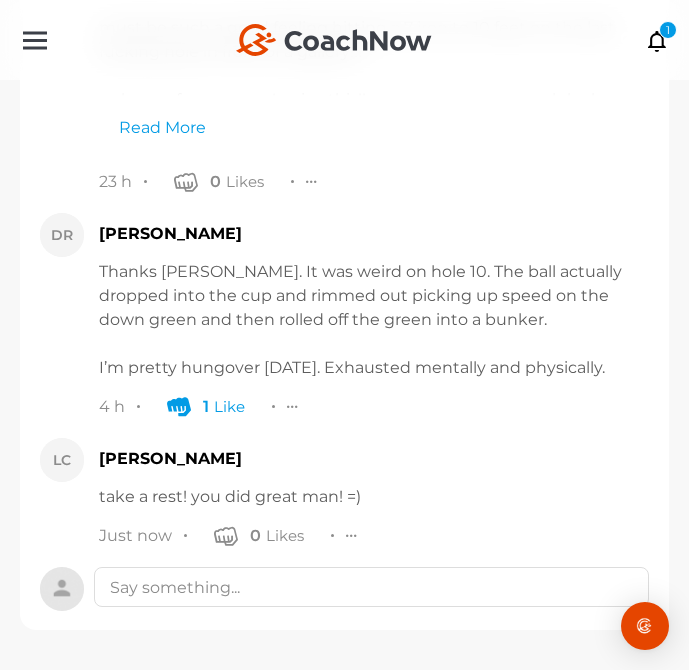 scroll, scrollTop: 36868, scrollLeft: 0, axis: vertical 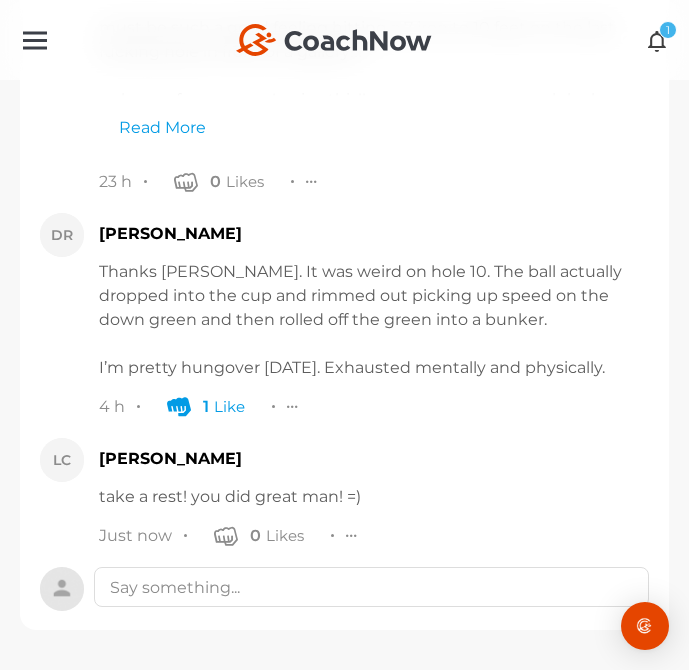 click on "1" at bounding box center (668, 30) 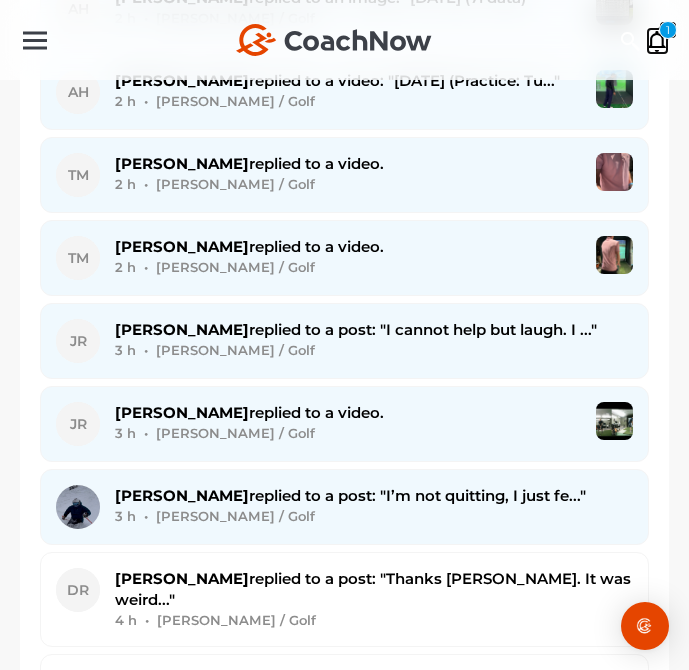 scroll, scrollTop: 728, scrollLeft: 0, axis: vertical 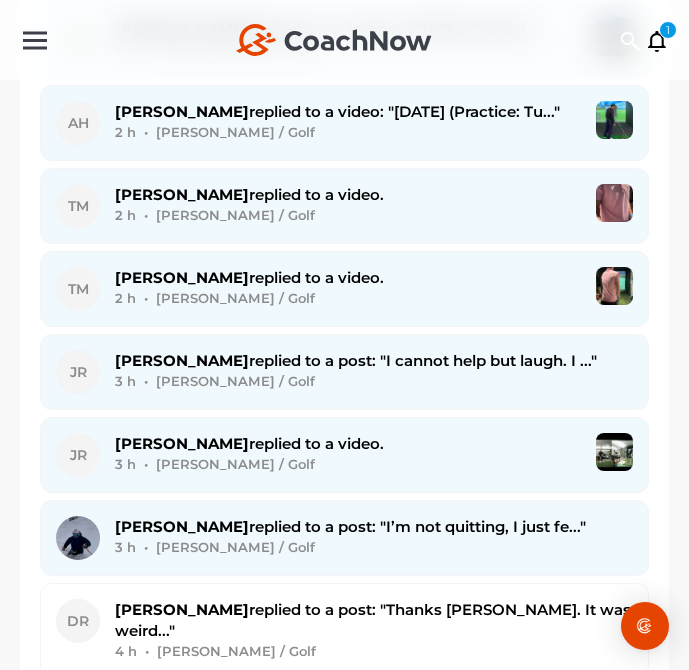 click on "Brad G.  replied to a post: "I’m not quitting, I just fe..."" at bounding box center (350, 526) 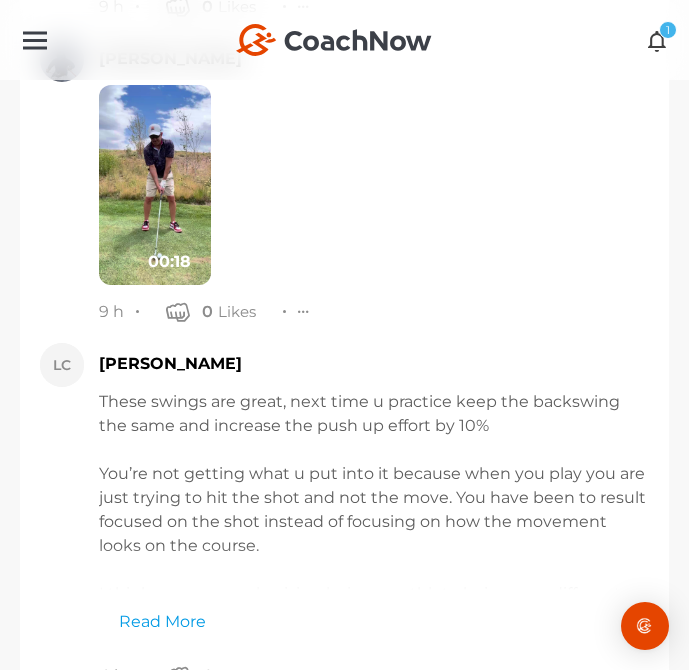 scroll, scrollTop: 29959, scrollLeft: 0, axis: vertical 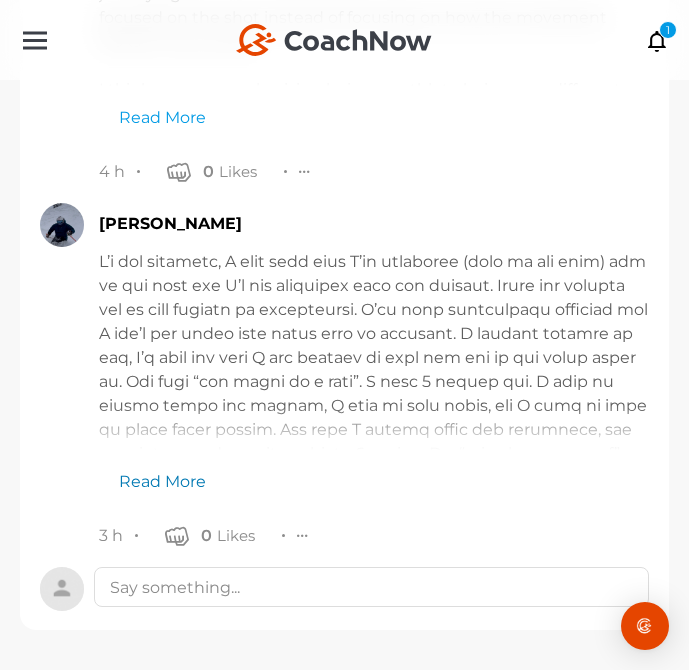 click on "Read More" at bounding box center [152, 472] 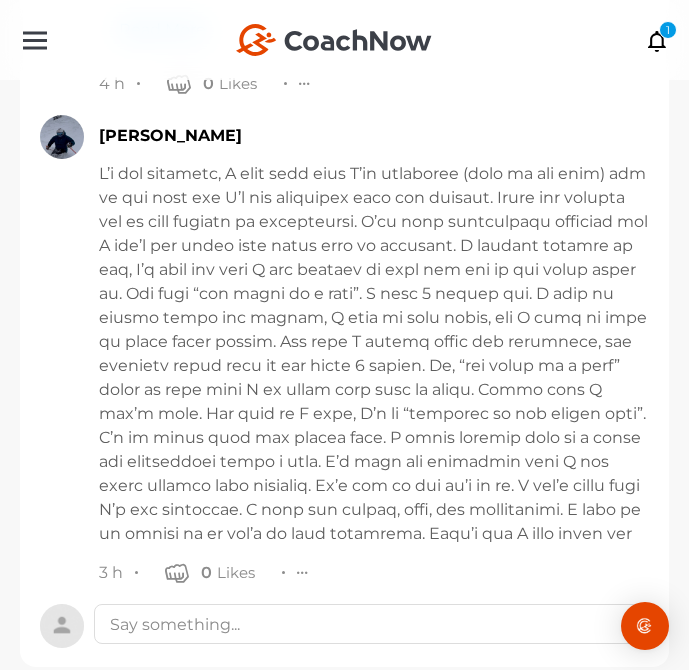 scroll, scrollTop: 30052, scrollLeft: 0, axis: vertical 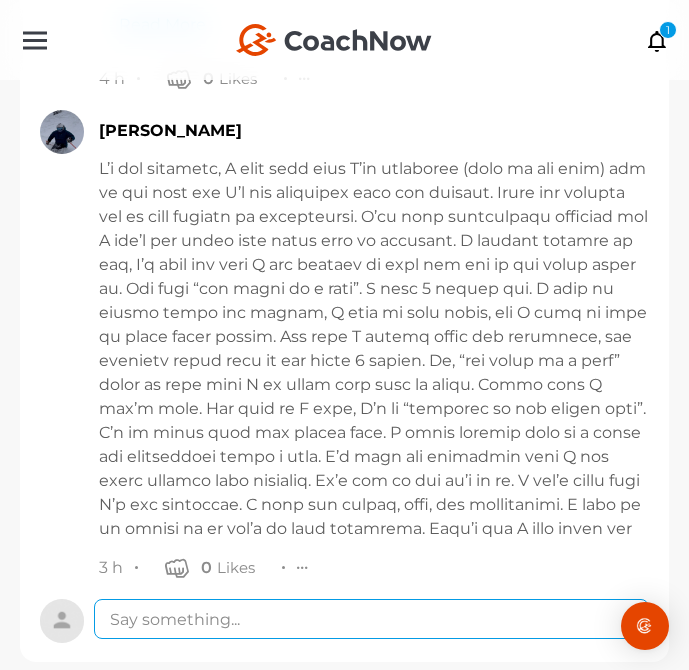 click at bounding box center (371, 619) 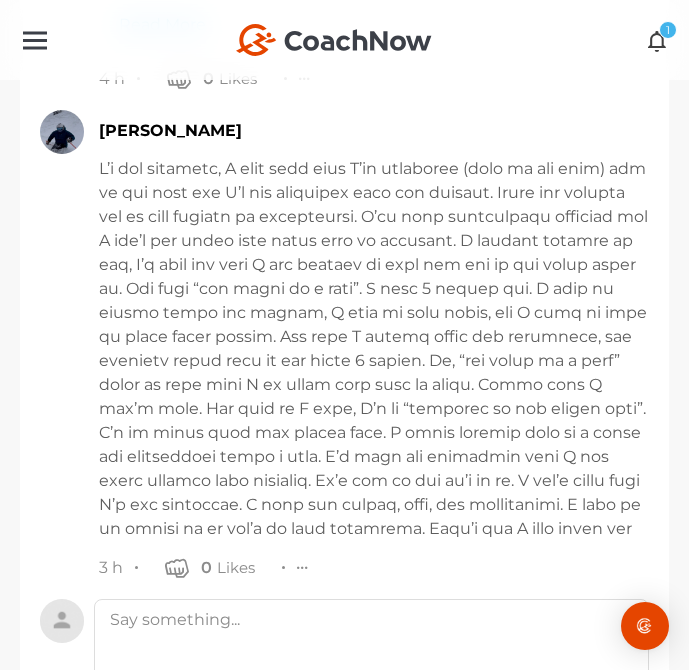 click at bounding box center (657, 40) 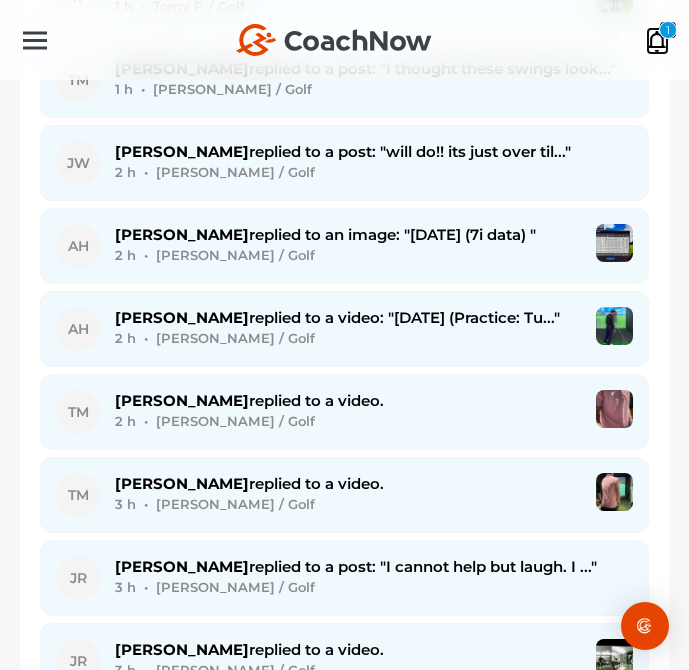 scroll, scrollTop: 816, scrollLeft: 0, axis: vertical 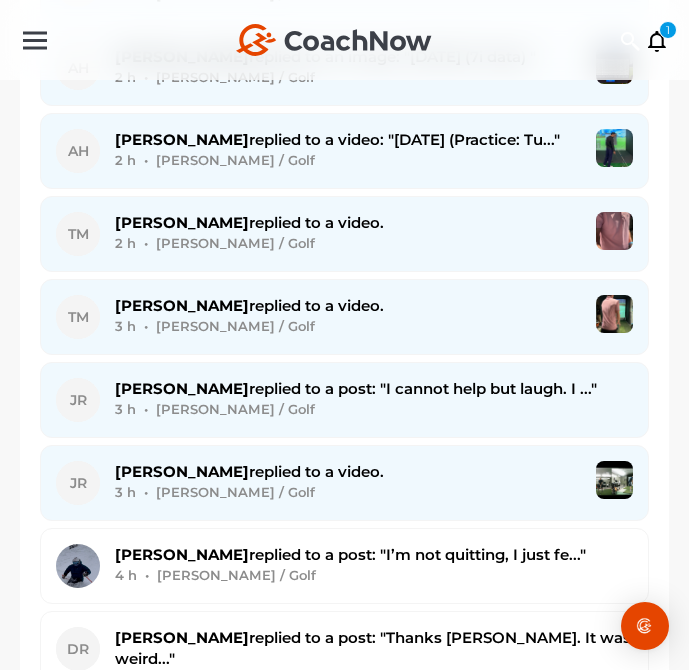 click on "3 h  •  [PERSON_NAME] / Golf" at bounding box center [374, 409] 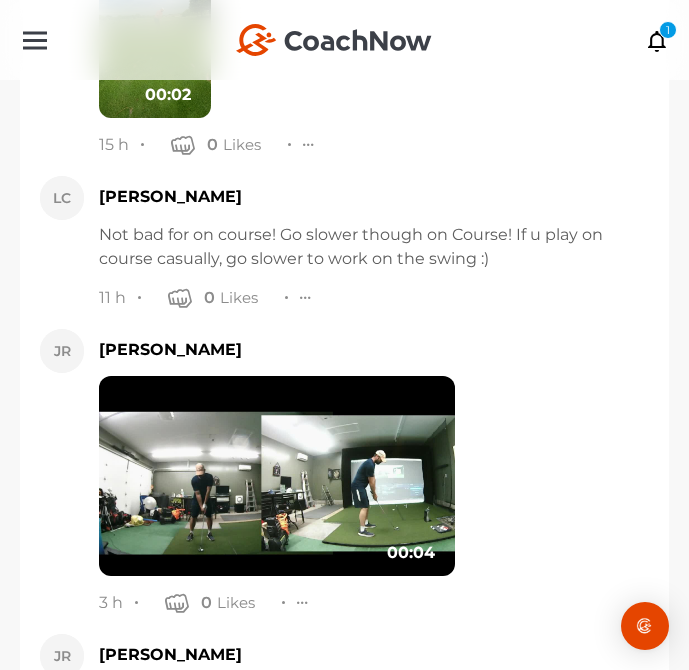 scroll, scrollTop: 3591, scrollLeft: 0, axis: vertical 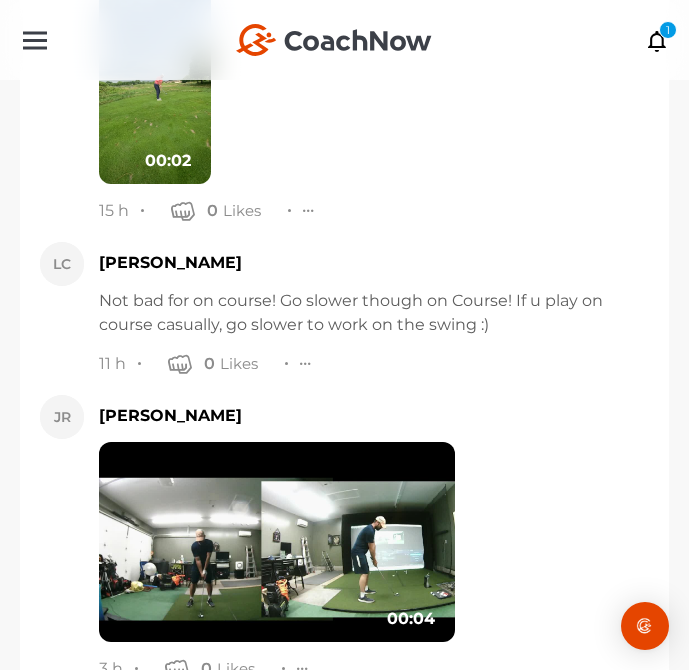 click at bounding box center (277, 542) 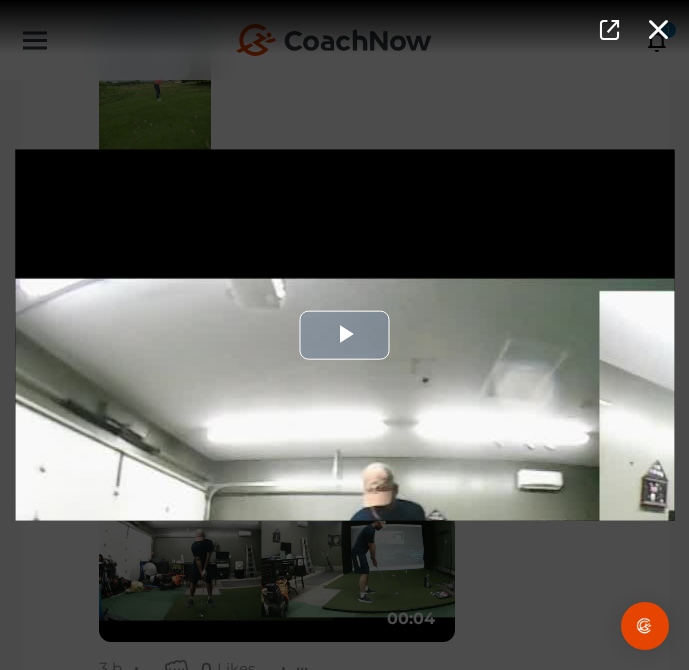 click at bounding box center [344, 335] 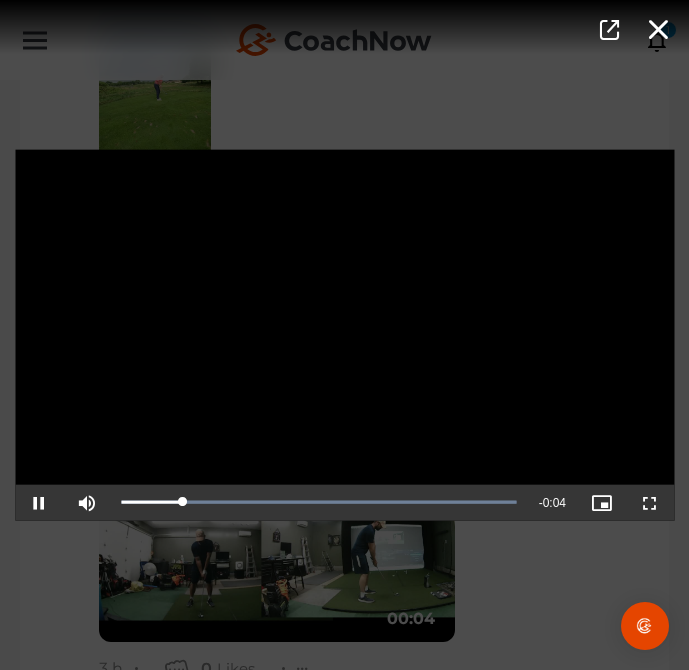 click on "Video Player is loading. Play Video Pause Mute Current Time  0:00 / Duration  0:04 Loaded :  100.00% 0:02 0:00 Stream Type  LIVE Seek to live, currently playing live LIVE Remaining Time  - 0:04   Playback Rate 1x Chapters Chapters Descriptions descriptions off , selected Captions captions settings , opens captions settings dialog captions off , selected Audio Track Picture-in-Picture Fullscreen This is a modal window. Beginning of dialog window. Escape will cancel and close the window. Text Color White Black Red Green Blue Yellow Magenta Cyan Transparency Opaque Semi-Transparent Background Color Black White Red Green Blue Yellow Magenta Cyan Transparency Opaque Semi-Transparent Transparent Window Color Black White Red Green Blue Yellow Magenta Cyan Transparency Transparent Semi-Transparent Opaque Font Size 50% 75% 100% 125% 150% 175% 200% 300% 400% Text Edge Style None Raised Depressed Uniform Dropshadow Font Family Casual" at bounding box center (344, 335) 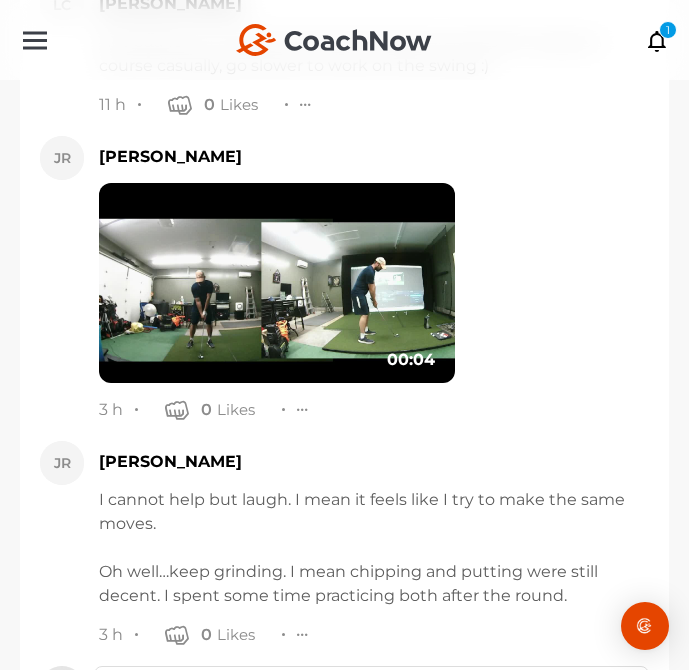 scroll, scrollTop: 3949, scrollLeft: 0, axis: vertical 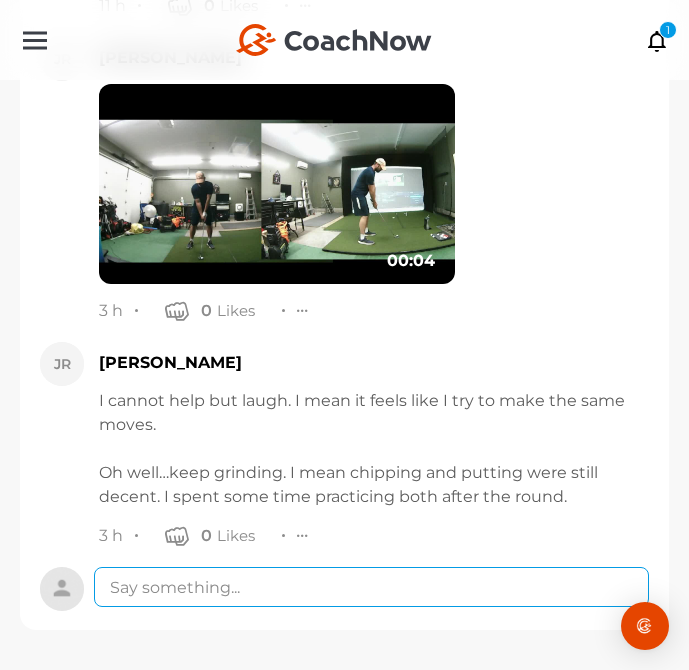 click at bounding box center [371, 587] 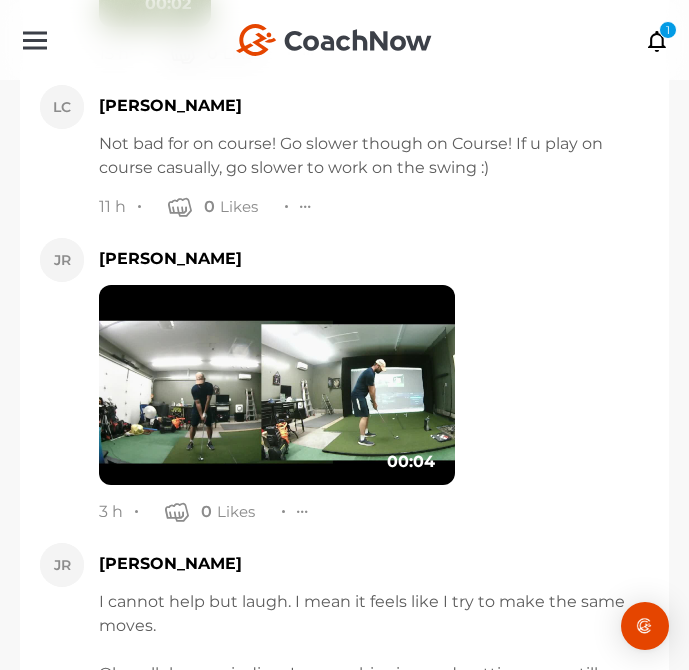scroll, scrollTop: 3343, scrollLeft: 0, axis: vertical 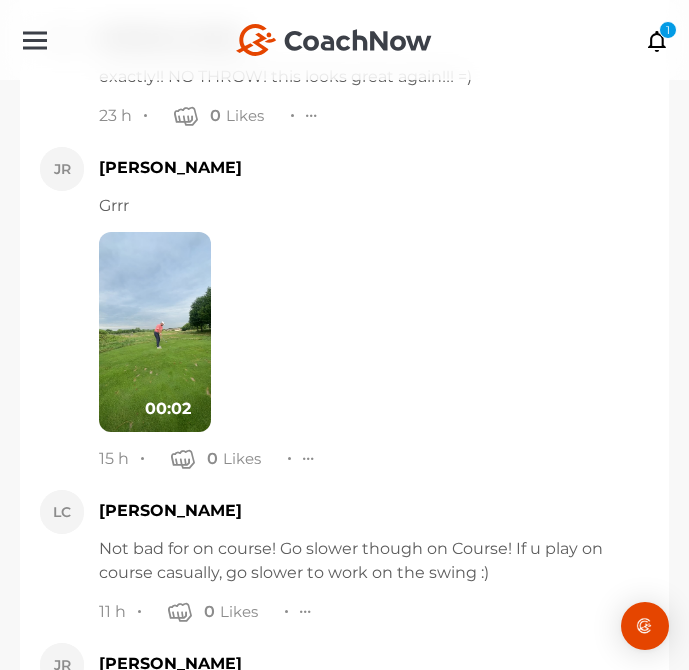 click at bounding box center [155, 332] 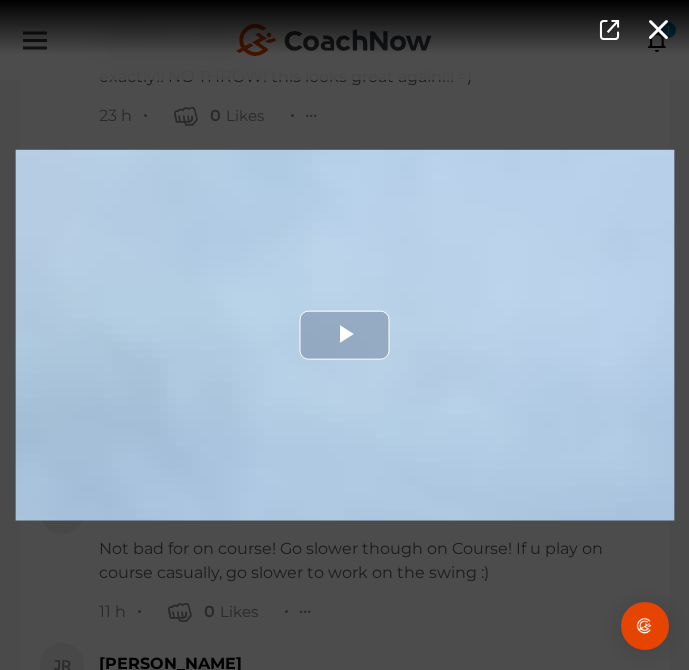 click at bounding box center [344, 335] 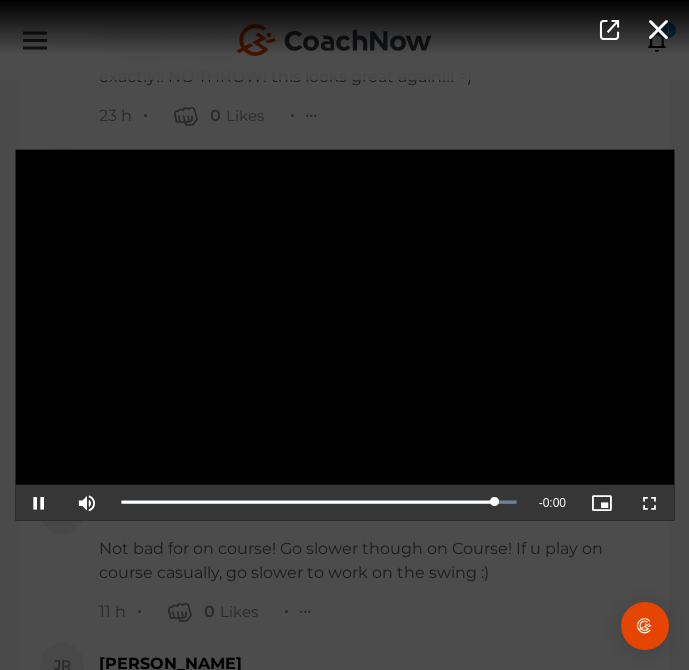click on "Video Player is loading. Play Video Pause Mute Current Time  0:02 / Duration  0:02 Loaded :  100.00% 0:02 Stream Type  LIVE Seek to live, currently playing live LIVE Remaining Time  - 0:00   Playback Rate 1x Chapters Chapters Descriptions descriptions off , selected Captions captions settings , opens captions settings dialog captions off , selected Audio Track Picture-in-Picture Fullscreen This is a modal window. Beginning of dialog window. Escape will cancel and close the window. Text Color White Black Red Green Blue Yellow Magenta Cyan Transparency Opaque Semi-Transparent Background Color Black White Red Green Blue Yellow Magenta Cyan Transparency Opaque Semi-Transparent Transparent Window Color Black White Red Green Blue Yellow Magenta Cyan Transparency Transparent Semi-Transparent Opaque Font Size 50% 75% 100% 125% 150% 175% 200% 300% 400% Text Edge Style None Raised Depressed Uniform Dropshadow Font Family Casual Reset" at bounding box center (344, 335) 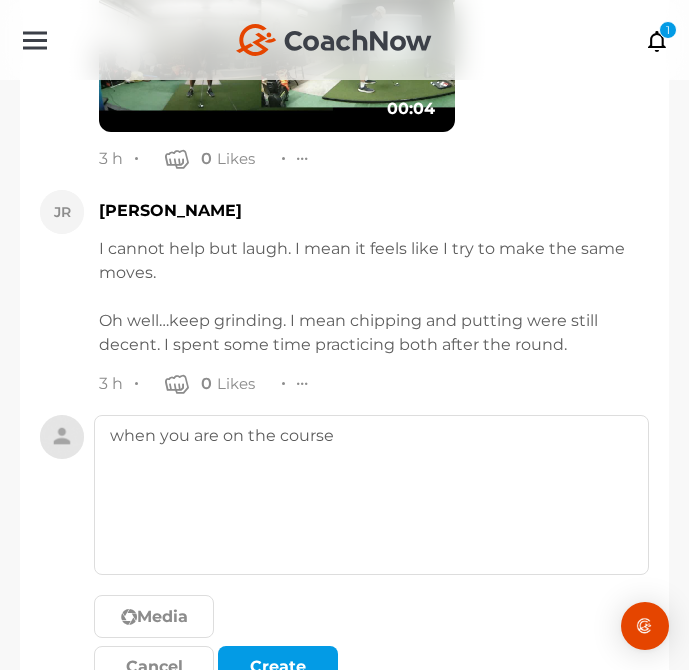 scroll, scrollTop: 4186, scrollLeft: 0, axis: vertical 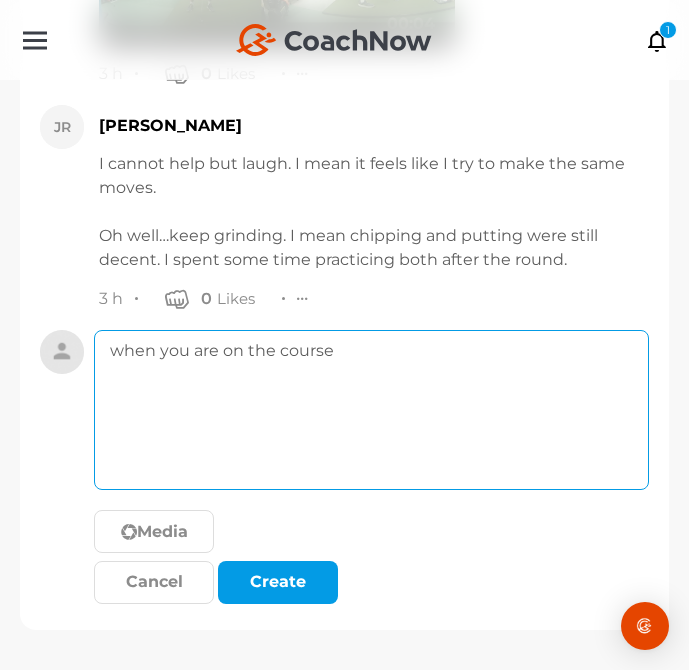 click on "when you are on the course" at bounding box center (371, 410) 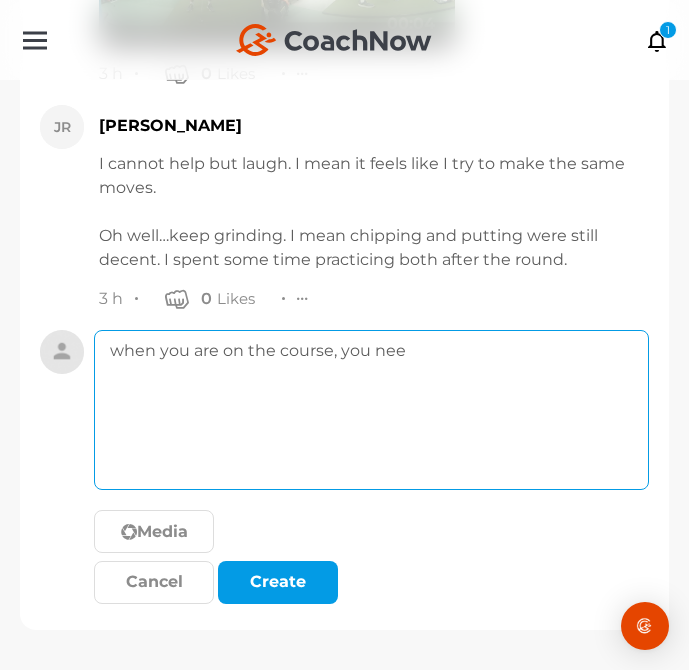 drag, startPoint x: 420, startPoint y: 355, endPoint x: 340, endPoint y: 354, distance: 80.00625 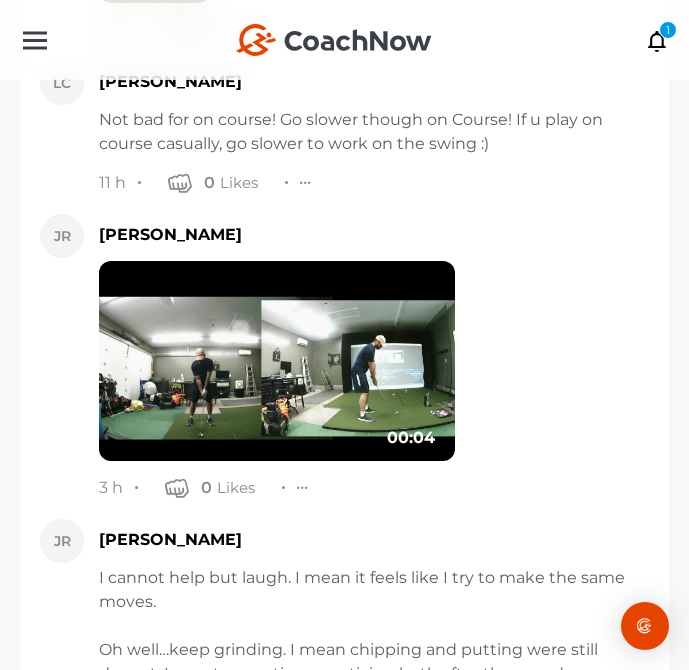 scroll, scrollTop: 3670, scrollLeft: 0, axis: vertical 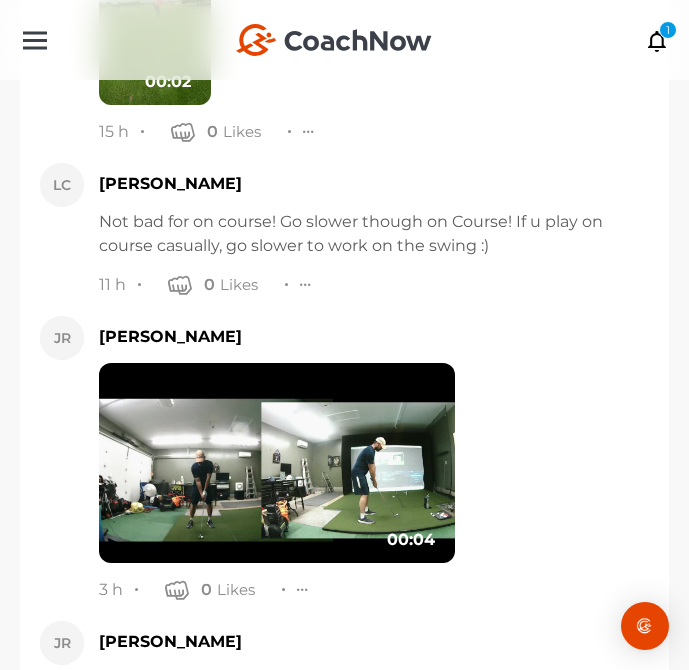 type on "when you are on the course," 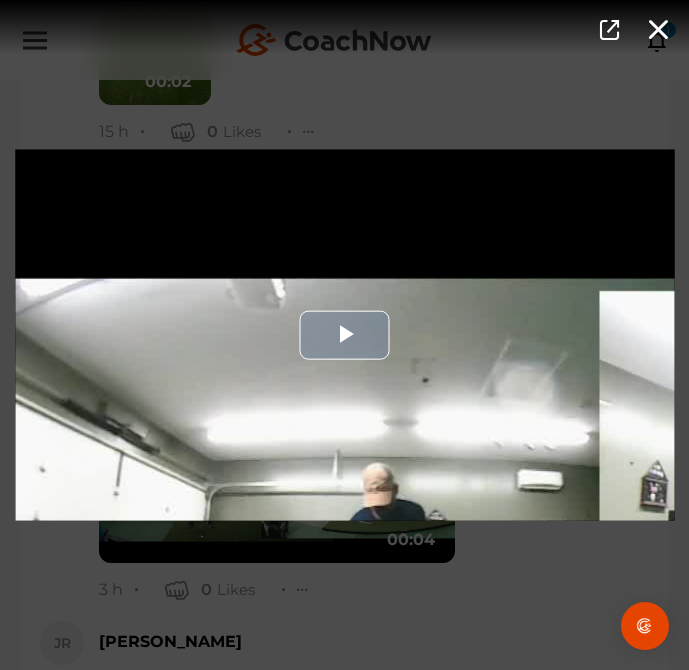 click at bounding box center [344, 335] 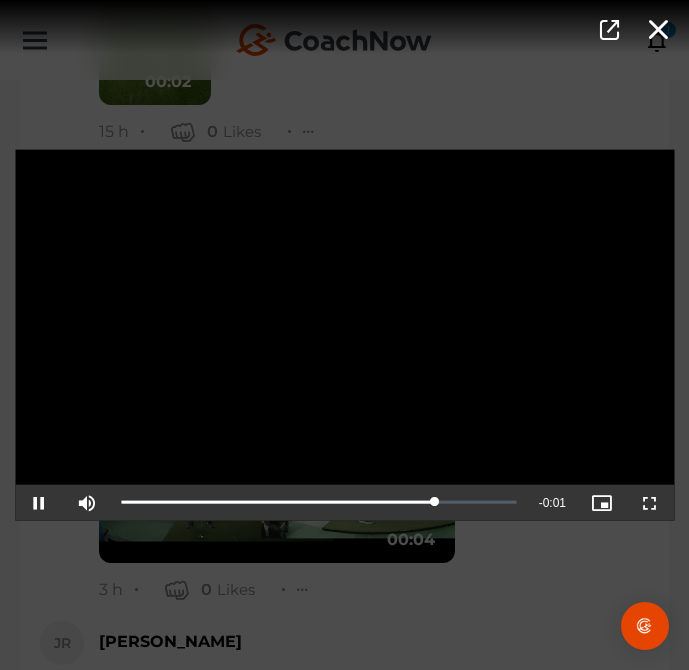 click on "Video Player is loading. Play Video Pause Mute Current Time  0:03 / Duration  0:04 Loaded :  0.00% 0:03 Stream Type  LIVE Seek to live, currently playing live LIVE Remaining Time  - 0:01   Playback Rate 1x Chapters Chapters Descriptions descriptions off , selected Captions captions settings , opens captions settings dialog captions off , selected Audio Track Picture-in-Picture Fullscreen This is a modal window. Beginning of dialog window. Escape will cancel and close the window. Text Color White Black Red Green Blue Yellow Magenta Cyan Transparency Opaque Semi-Transparent Background Color Black White Red Green Blue Yellow Magenta Cyan Transparency Opaque Semi-Transparent Transparent Window Color Black White Red Green Blue Yellow Magenta Cyan Transparency Transparent Semi-Transparent Opaque Font Size 50% 75% 100% 125% 150% 175% 200% 300% 400% Text Edge Style None Raised Depressed Uniform Dropshadow Font Family Casual Script" at bounding box center (344, 335) 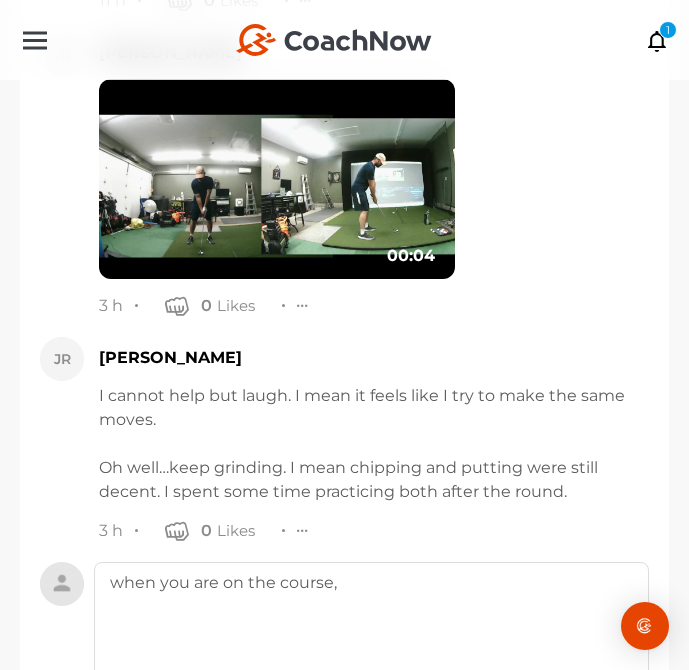 scroll, scrollTop: 4186, scrollLeft: 0, axis: vertical 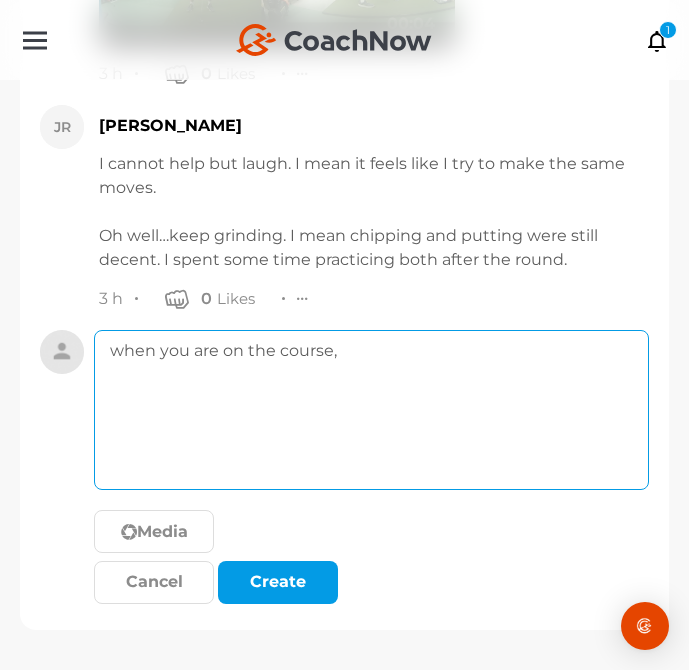 click on "when you are on the course," at bounding box center (371, 410) 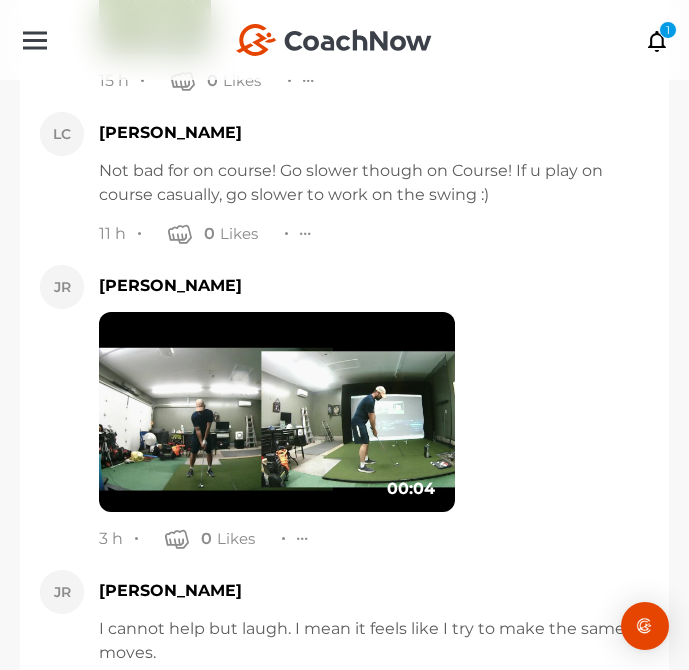 scroll, scrollTop: 3876, scrollLeft: 0, axis: vertical 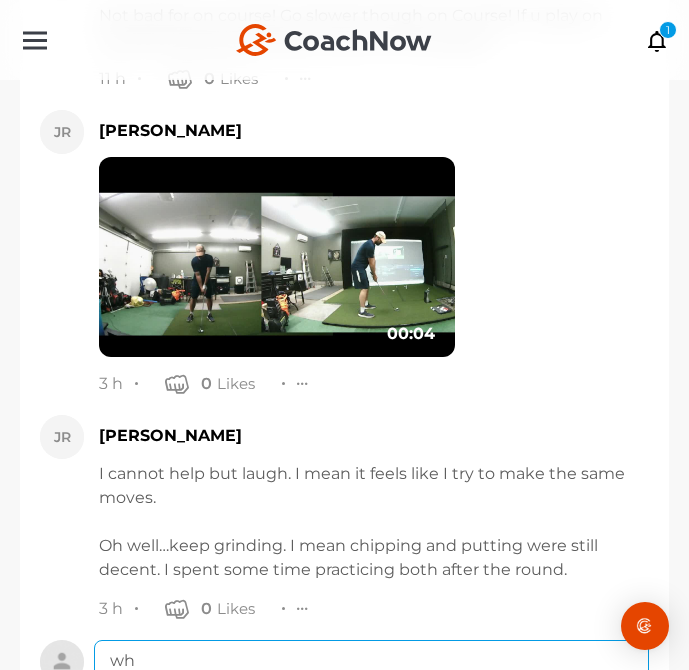 type on "w" 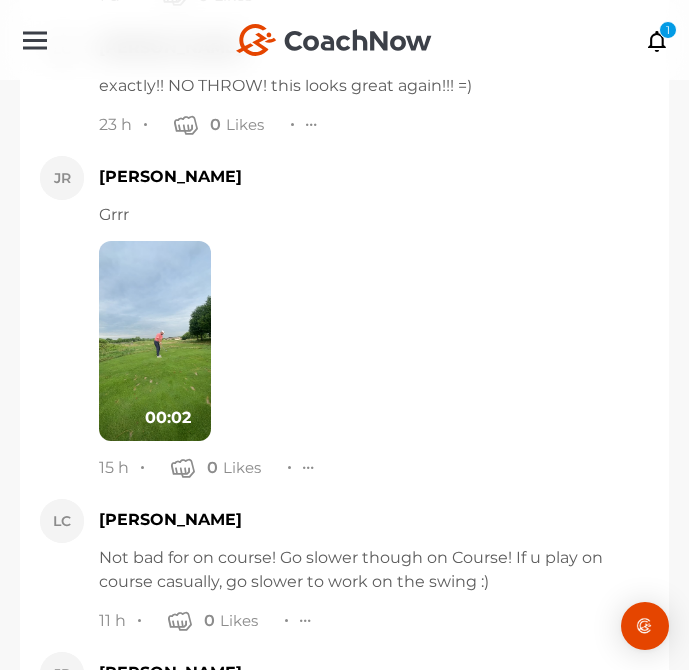 scroll, scrollTop: 4186, scrollLeft: 0, axis: vertical 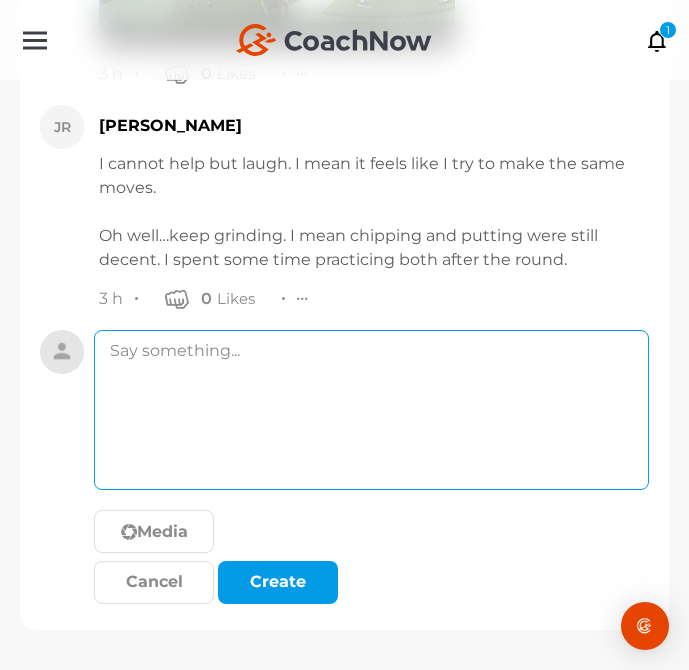 click at bounding box center (371, 410) 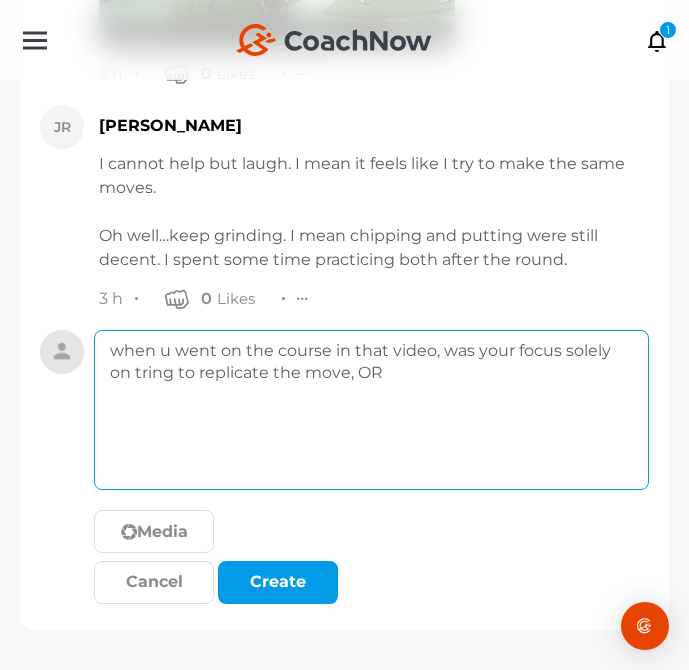 drag, startPoint x: 121, startPoint y: 368, endPoint x: 122, endPoint y: 382, distance: 14.035668 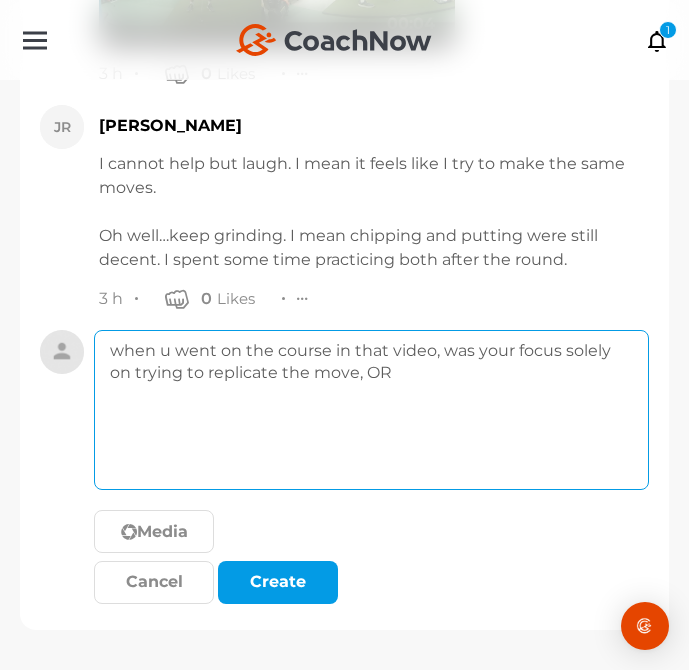 click on "when u went on the course in that video, was your focus solely on trying to replicate the move, OR" at bounding box center (371, 410) 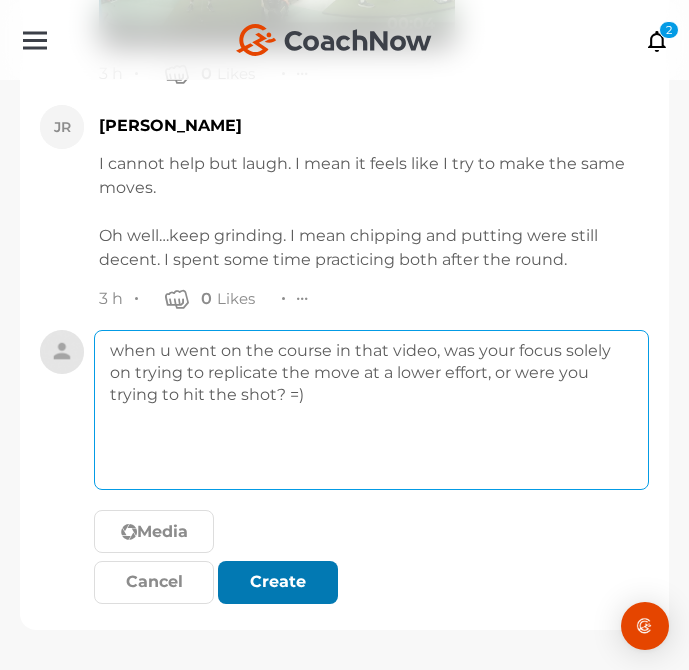 type on "when u went on the course in that video, was your focus solely on trying to replicate the move at a lower effort, or were you trying to hit the shot? =)" 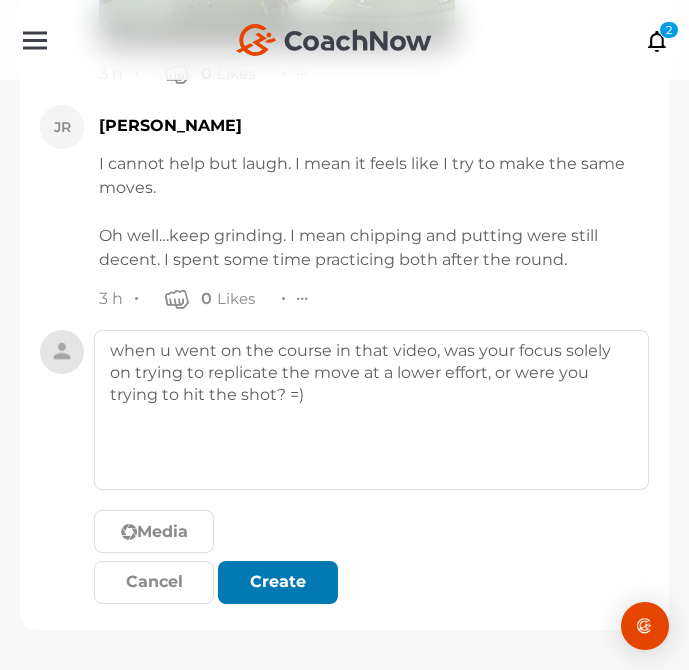 click at bounding box center (278, 584) 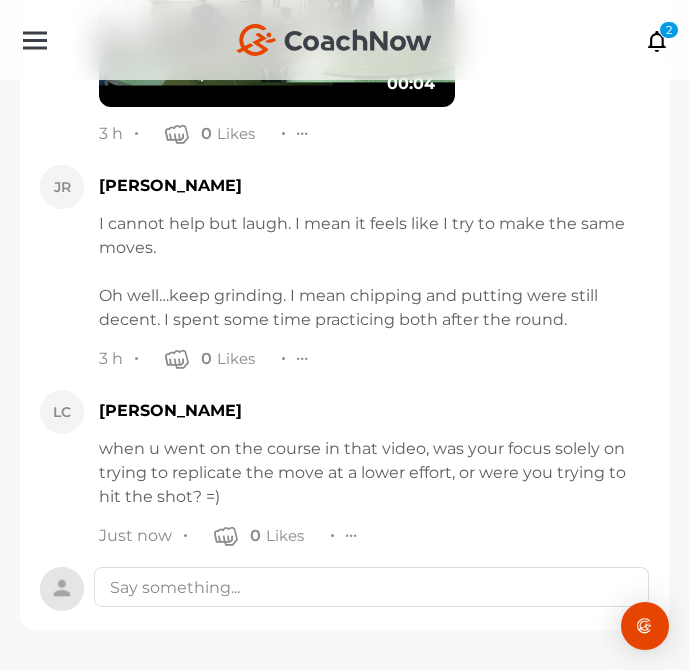 scroll, scrollTop: 3851, scrollLeft: 0, axis: vertical 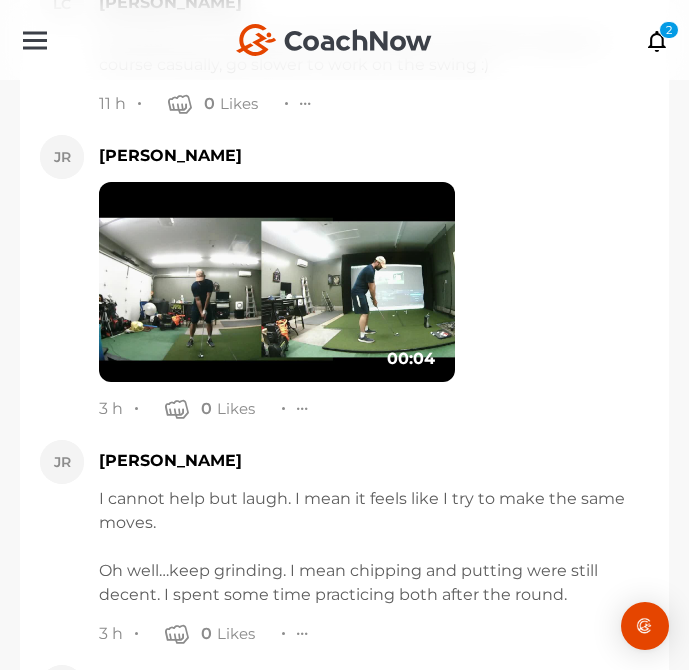 click at bounding box center (277, 282) 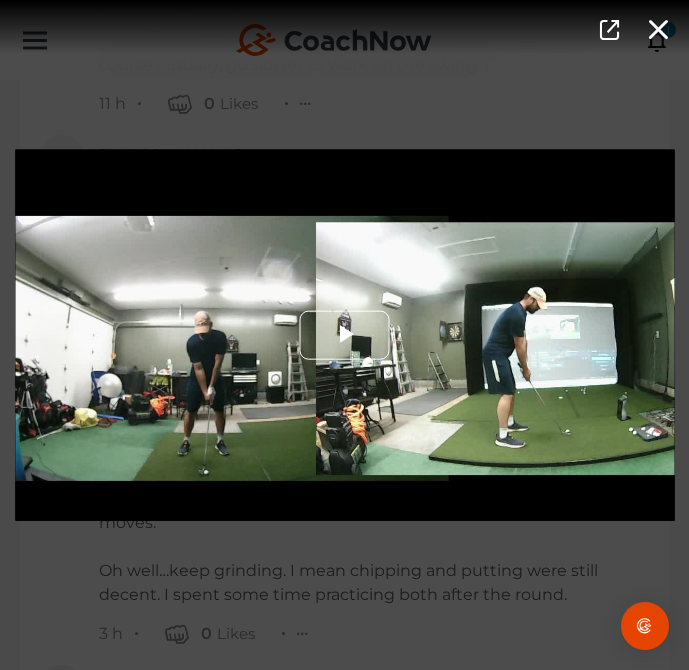 click at bounding box center [345, 335] 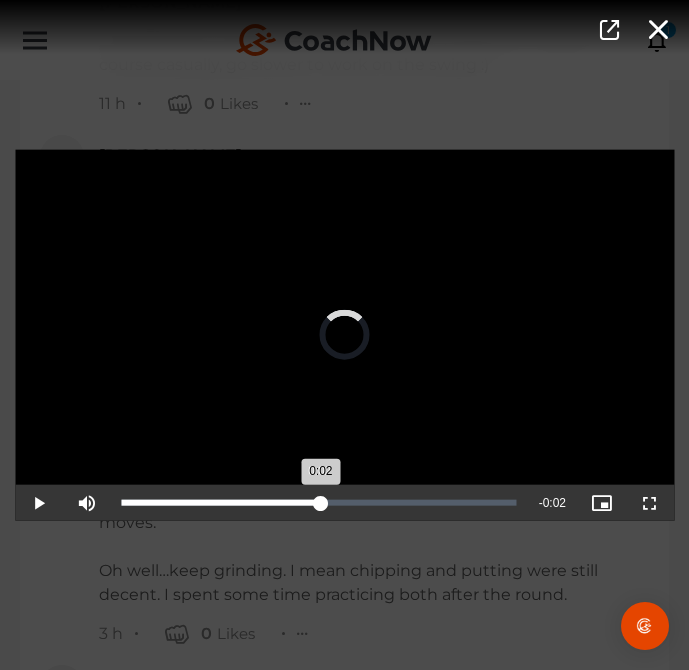 drag, startPoint x: 363, startPoint y: 497, endPoint x: 318, endPoint y: 511, distance: 47.127487 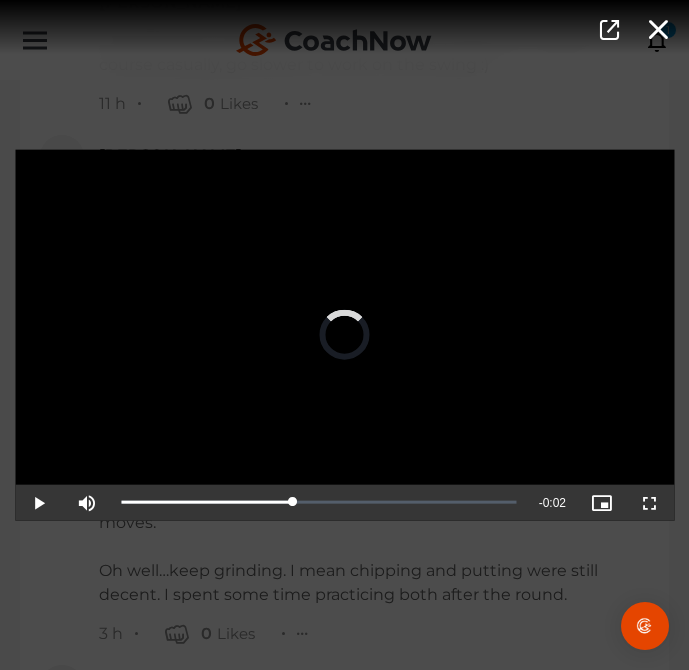 drag, startPoint x: 260, startPoint y: 517, endPoint x: 297, endPoint y: 526, distance: 38.078865 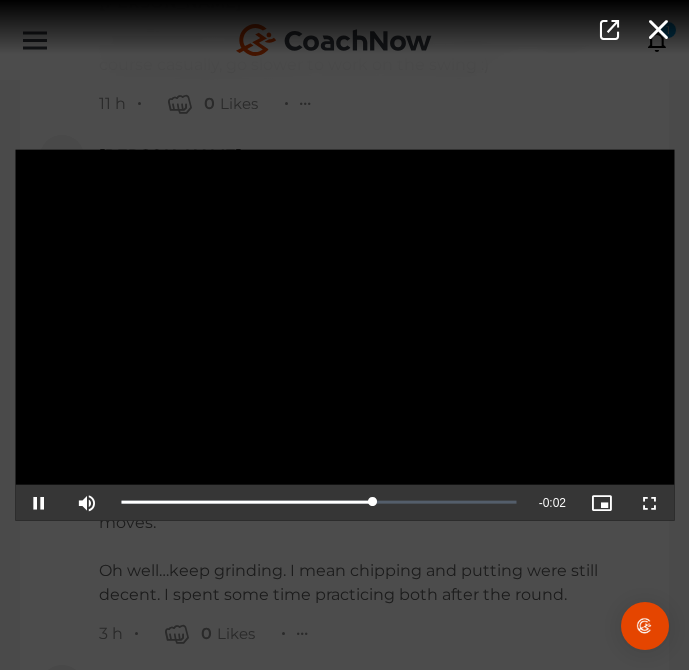 click on "Video Player is loading. Play Video Pause Mute Current Time  0:02 / Duration  0:04 Loaded :  0.00% 0:01 0:02 Stream Type  LIVE Seek to live, currently playing live LIVE Remaining Time  - 0:02   Playback Rate 1x Chapters Chapters Descriptions descriptions off , selected Captions captions settings , opens captions settings dialog captions off , selected Audio Track Picture-in-Picture Fullscreen This is a modal window. Beginning of dialog window. Escape will cancel and close the window. Text Color White Black Red Green Blue Yellow Magenta Cyan Transparency Opaque Semi-Transparent Background Color Black White Red Green Blue Yellow Magenta Cyan Transparency Opaque Semi-Transparent Transparent Window Color Black White Red Green Blue Yellow Magenta Cyan Transparency Transparent Semi-Transparent Opaque Font Size 50% 75% 100% 125% 150% 175% 200% 300% 400% Text Edge Style None Raised Depressed Uniform Dropshadow Font Family Casual" at bounding box center (344, 335) 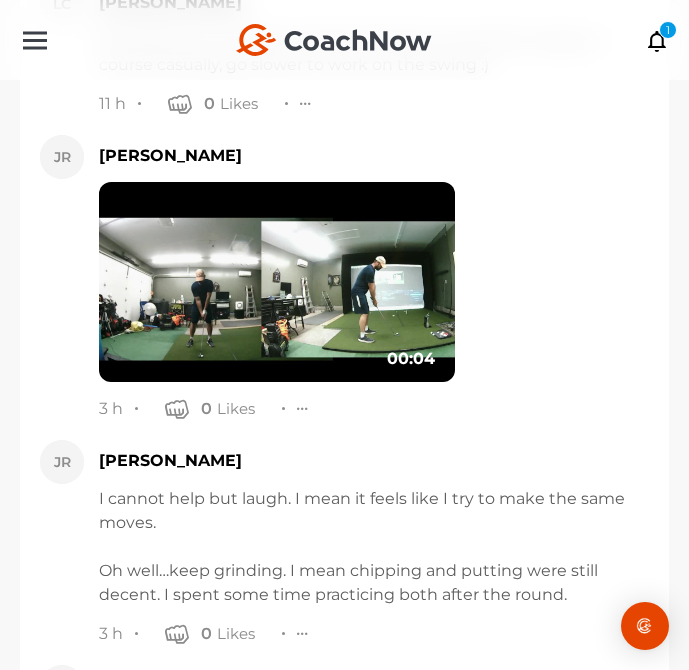 scroll, scrollTop: 4126, scrollLeft: 0, axis: vertical 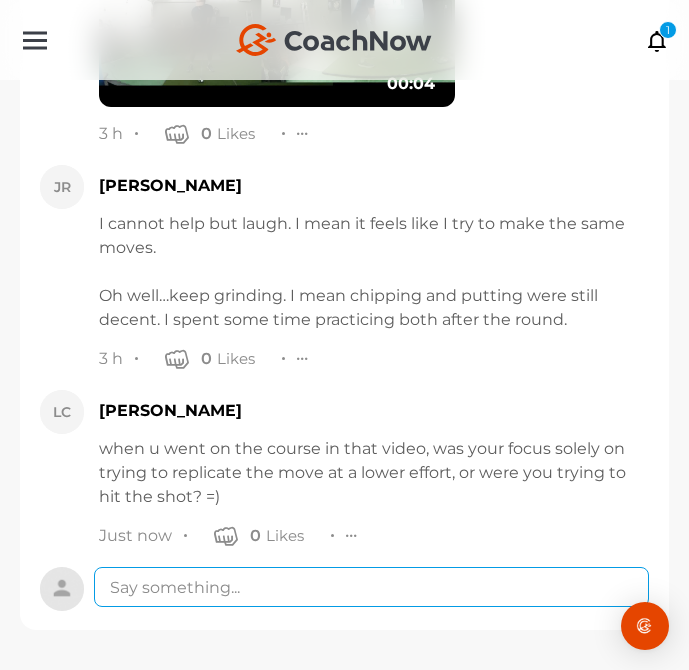click at bounding box center [371, 587] 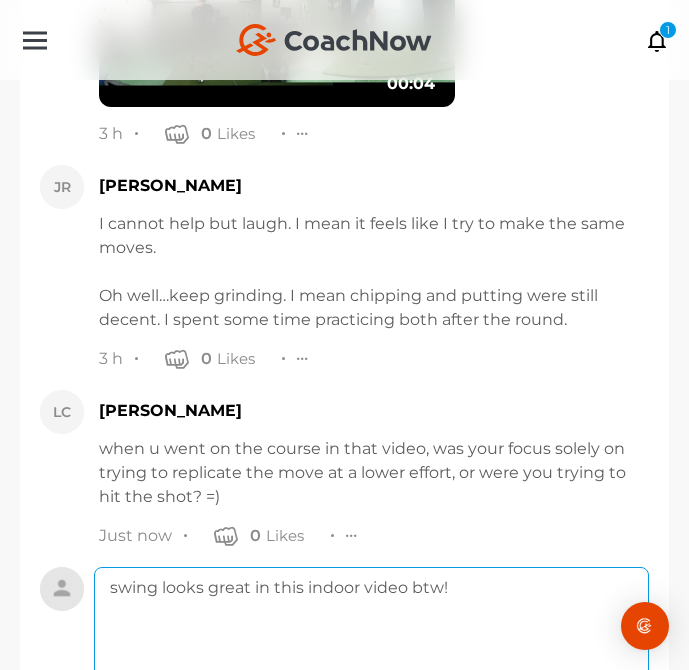 scroll, scrollTop: 4299, scrollLeft: 0, axis: vertical 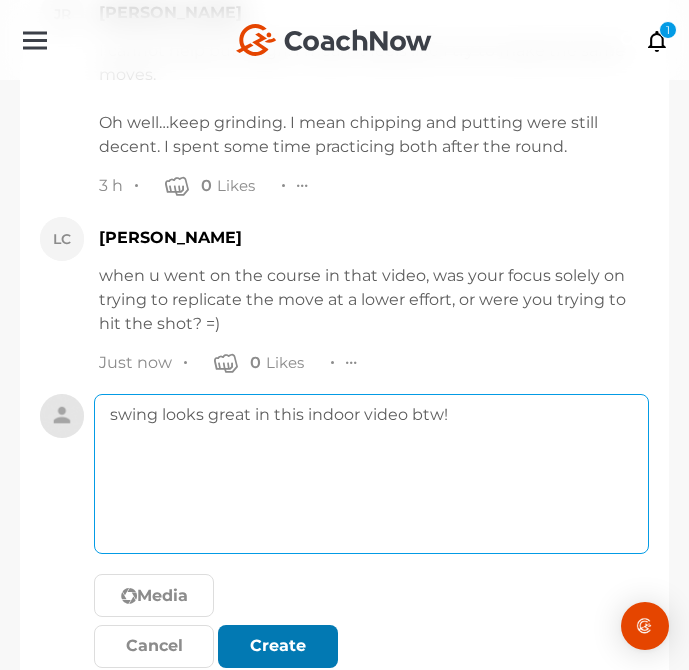 type on "swing looks great in this indoor video btw!" 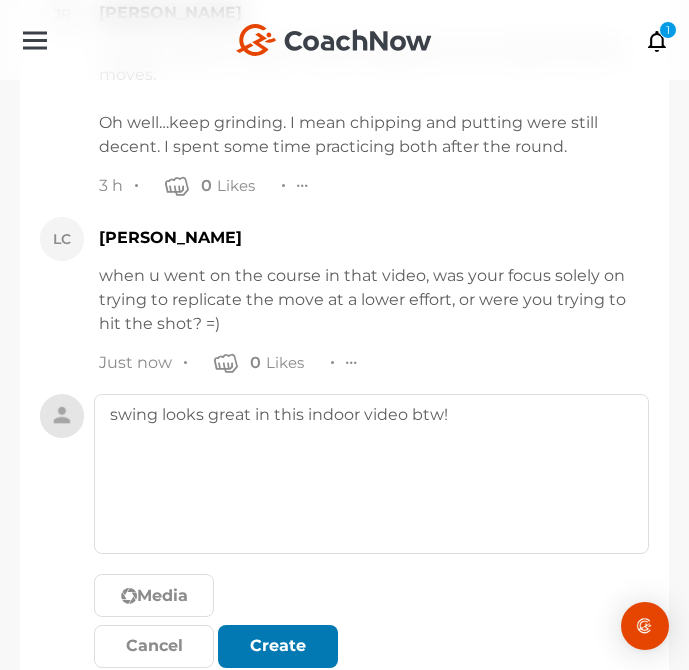 click on "Create" at bounding box center (278, 646) 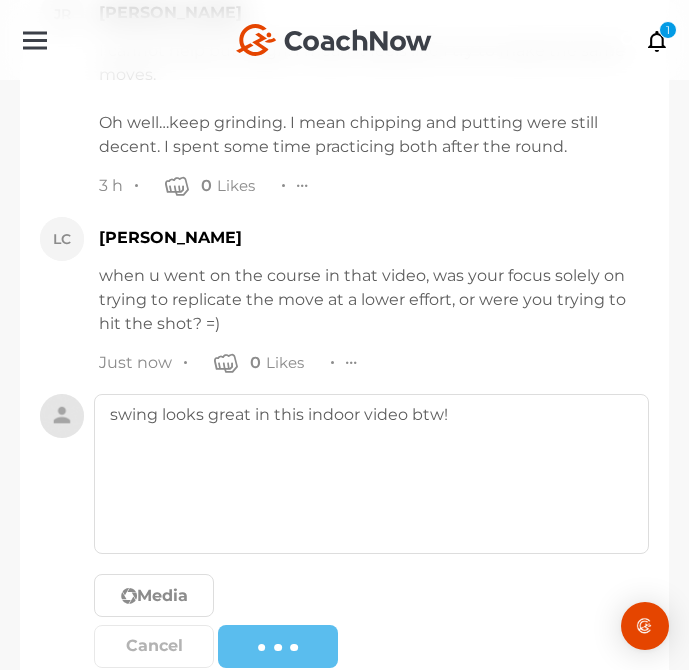 type 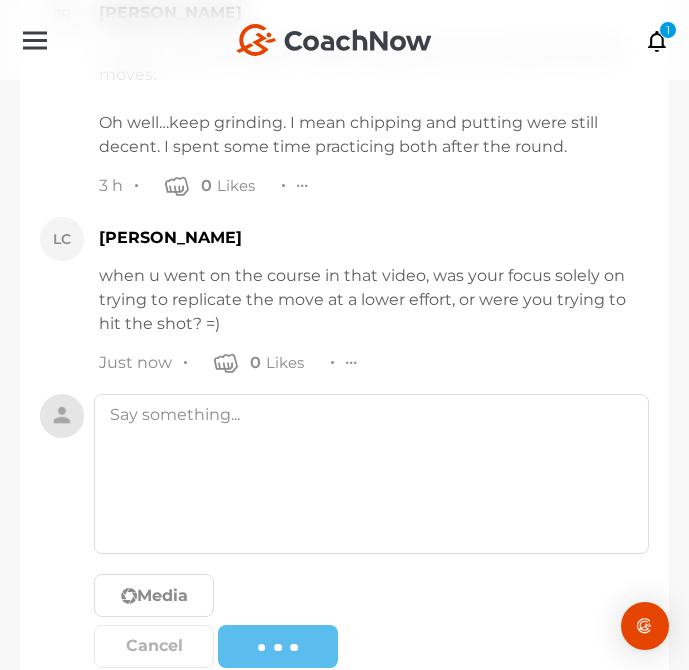 scroll, scrollTop: 4255, scrollLeft: 0, axis: vertical 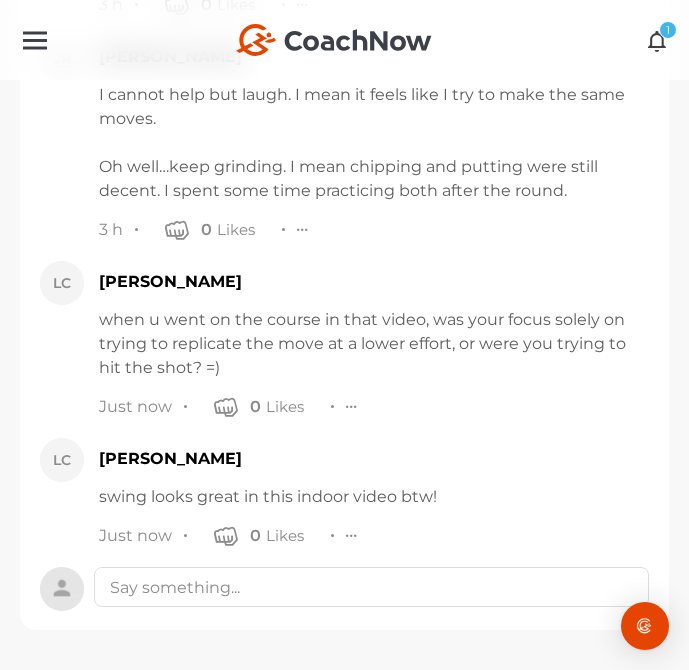 click at bounding box center [657, 40] 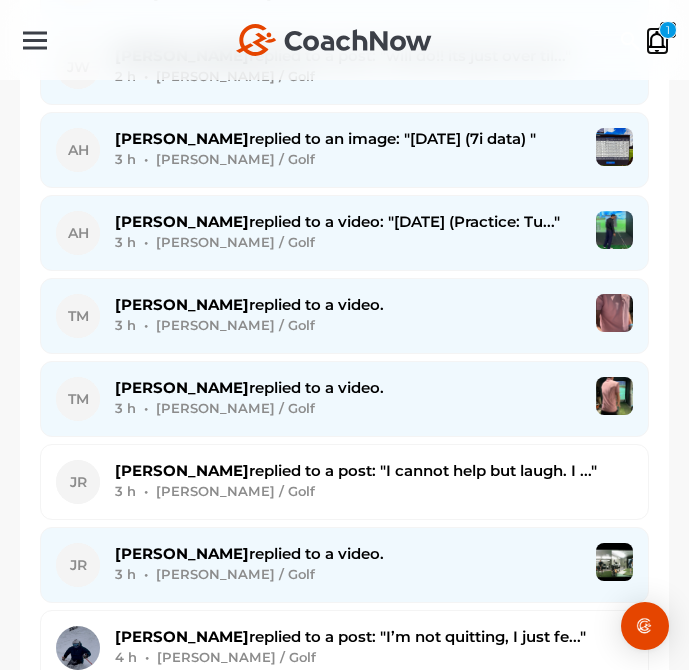 scroll, scrollTop: 815, scrollLeft: 0, axis: vertical 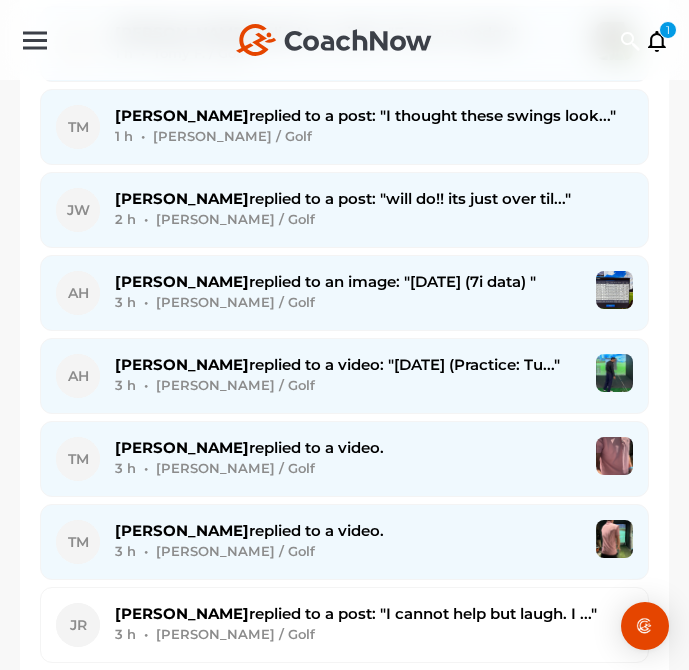 click on "Timothy M.  replied to a video.
3 h  •  Timothy M. / Golf" at bounding box center [348, 459] 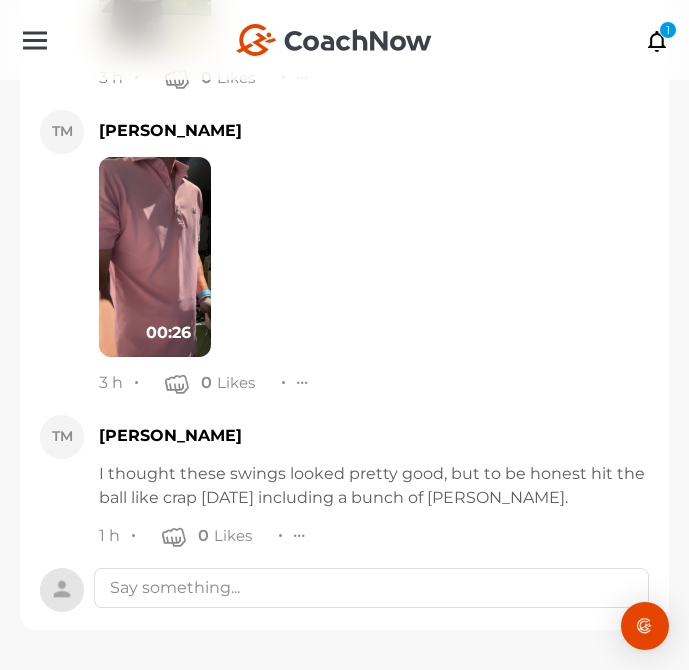 scroll, scrollTop: 15243, scrollLeft: 0, axis: vertical 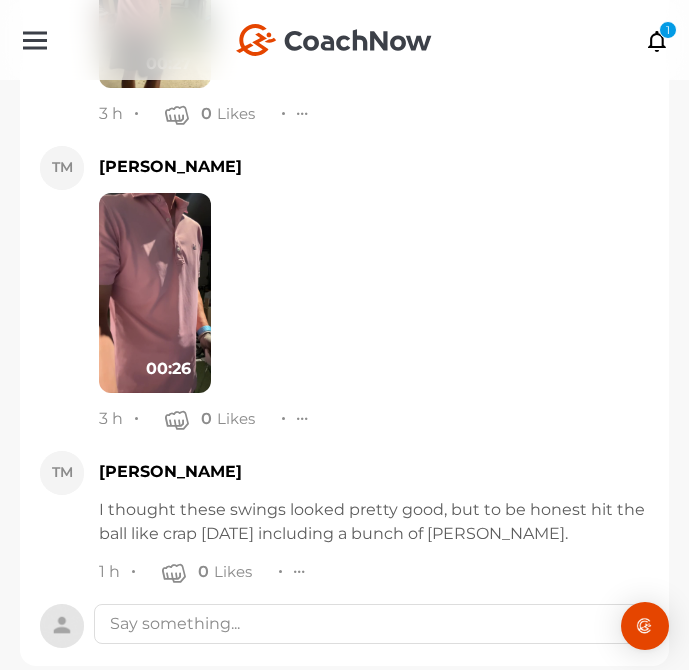 click at bounding box center [155, 293] 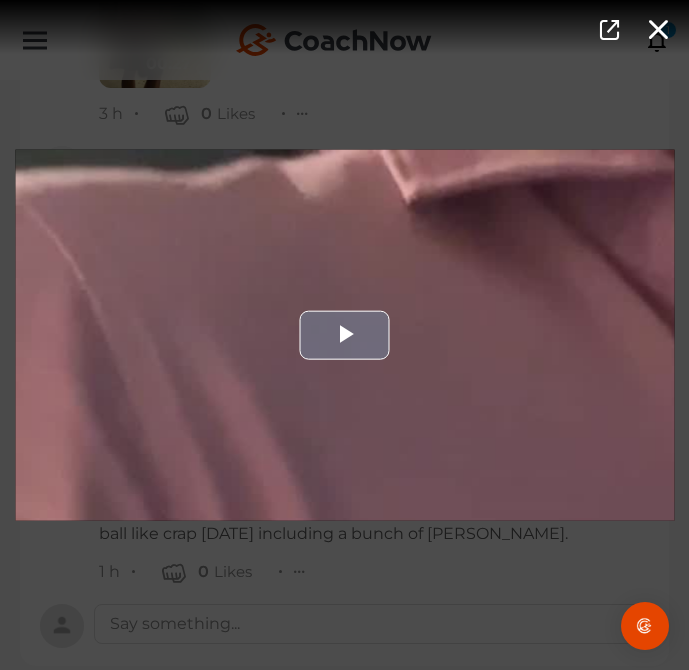 click at bounding box center [344, 335] 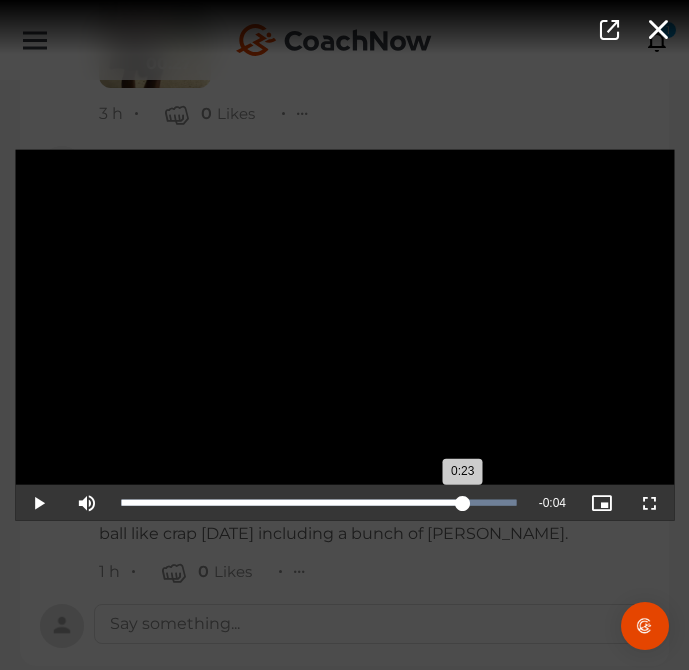 drag, startPoint x: 368, startPoint y: 499, endPoint x: 462, endPoint y: 494, distance: 94.13288 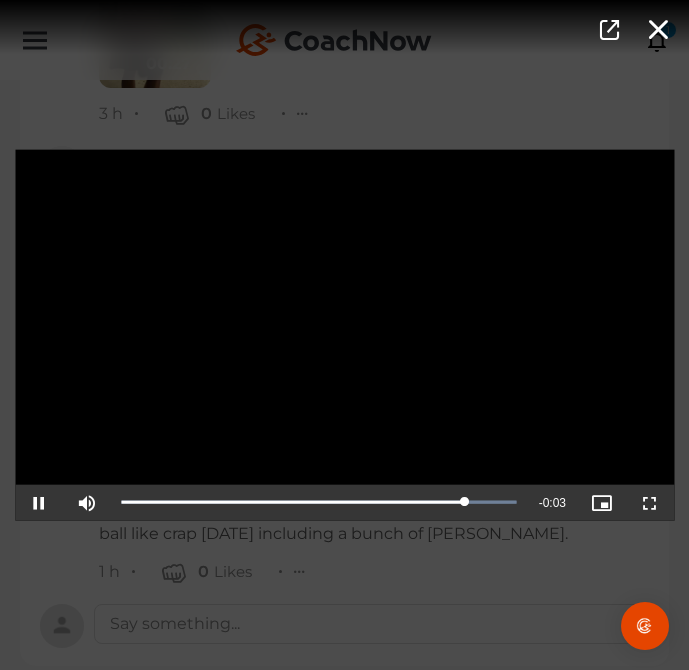 click on "Video Player is loading. Play Video Pause Mute Current Time  0:23 / Duration  0:26 Loaded :  100.00% 0:22 0:23 Stream Type  LIVE Seek to live, currently playing live LIVE Remaining Time  - 0:03   Playback Rate 1x Chapters Chapters Descriptions descriptions off , selected Captions captions settings , opens captions settings dialog captions off , selected Audio Track Picture-in-Picture Fullscreen This is a modal window. Beginning of dialog window. Escape will cancel and close the window. Text Color White Black Red Green Blue Yellow Magenta Cyan Transparency Opaque Semi-Transparent Background Color Black White Red Green Blue Yellow Magenta Cyan Transparency Opaque Semi-Transparent Transparent Window Color Black White Red Green Blue Yellow Magenta Cyan Transparency Transparent Semi-Transparent Opaque Font Size 50% 75% 100% 125% 150% 175% 200% 300% 400% Text Edge Style None Raised Depressed Uniform Dropshadow Font Family Casual" at bounding box center (344, 335) 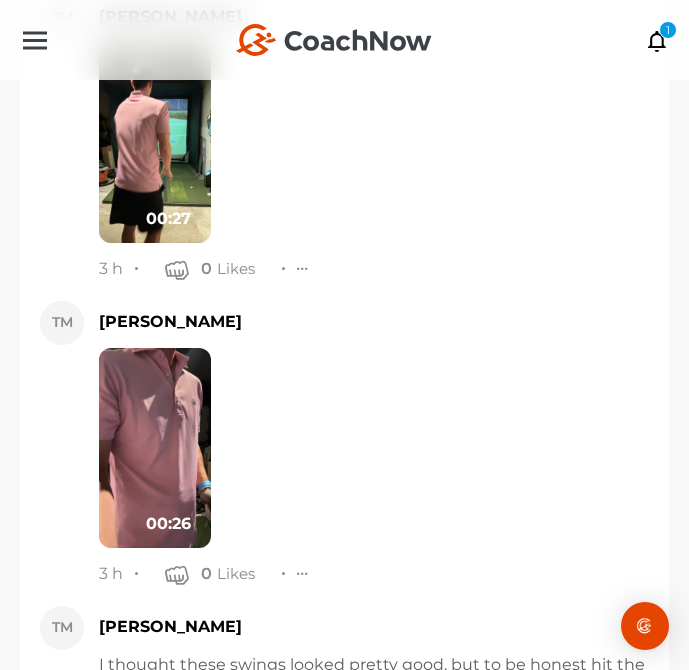 scroll, scrollTop: 15010, scrollLeft: 0, axis: vertical 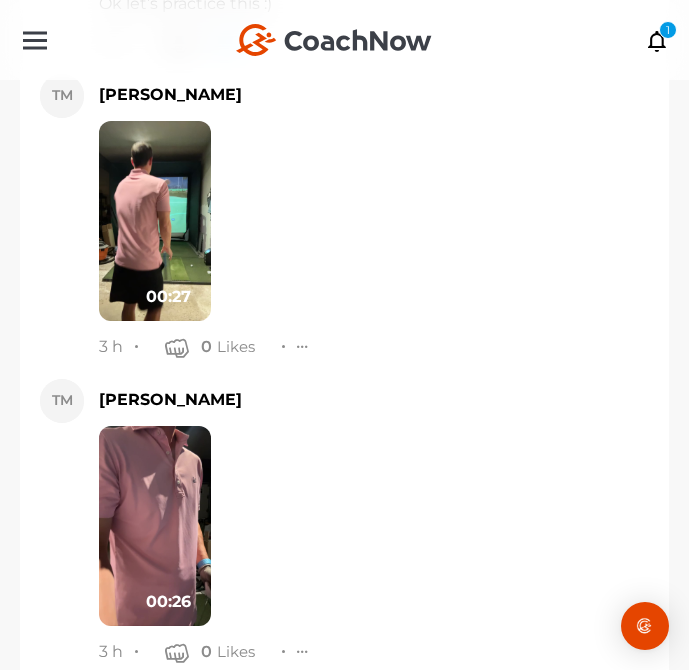 click at bounding box center (155, 221) 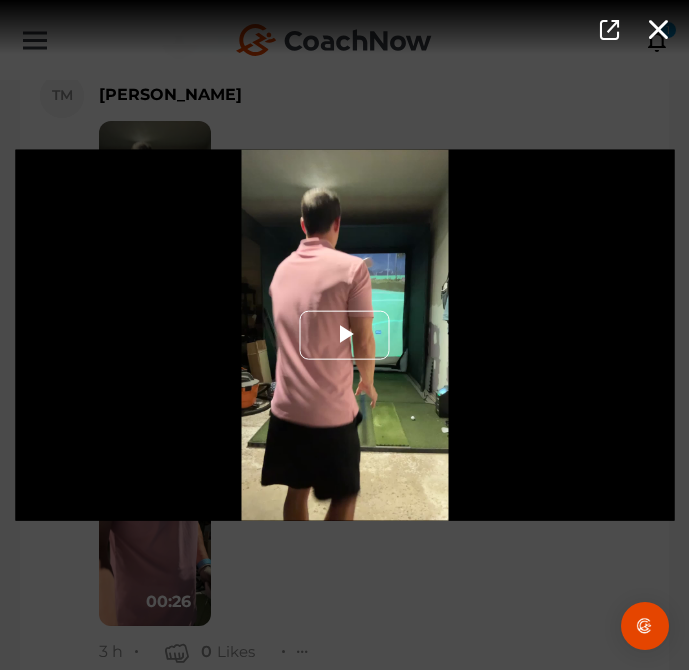 click at bounding box center [345, 335] 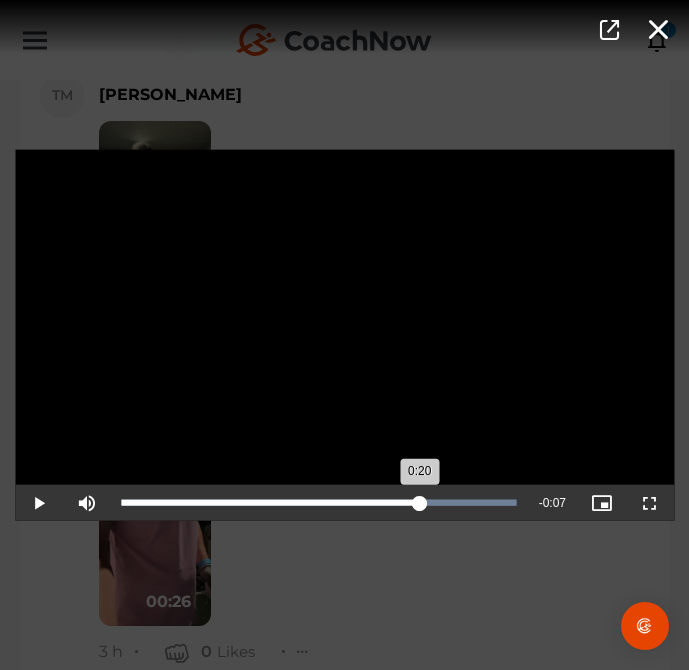drag, startPoint x: 294, startPoint y: 503, endPoint x: 418, endPoint y: 494, distance: 124.32619 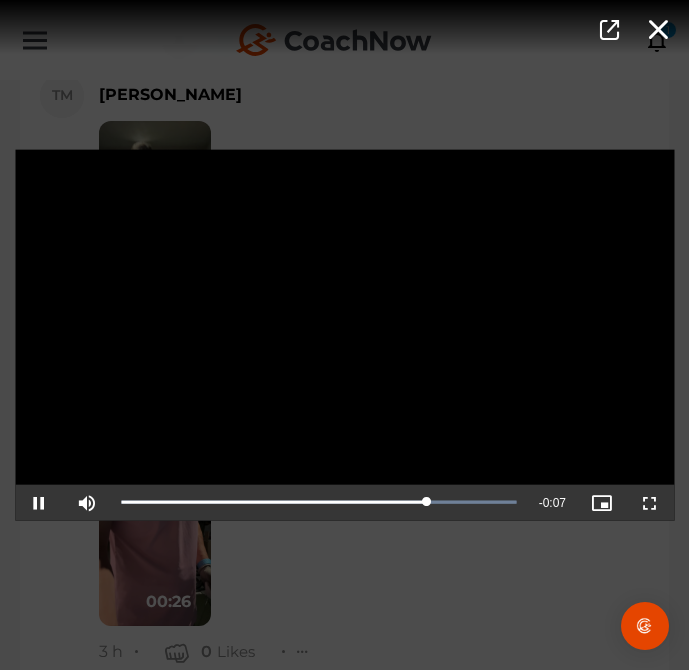 click on "Video Player is loading. Play Video Pause Mute Current Time  0:20 / Duration  0:27 Loaded :  100.00% 0:20 0:20 Stream Type  LIVE Seek to live, currently playing live LIVE Remaining Time  - 0:07   Playback Rate 1x Chapters Chapters Descriptions descriptions off , selected Captions captions settings , opens captions settings dialog captions off , selected Audio Track Picture-in-Picture Fullscreen This is a modal window. Beginning of dialog window. Escape will cancel and close the window. Text Color White Black Red Green Blue Yellow Magenta Cyan Transparency Opaque Semi-Transparent Background Color Black White Red Green Blue Yellow Magenta Cyan Transparency Opaque Semi-Transparent Transparent Window Color Black White Red Green Blue Yellow Magenta Cyan Transparency Transparent Semi-Transparent Opaque Font Size 50% 75% 100% 125% 150% 175% 200% 300% 400% Text Edge Style None Raised Depressed Uniform Dropshadow Font Family Casual" at bounding box center (344, 335) 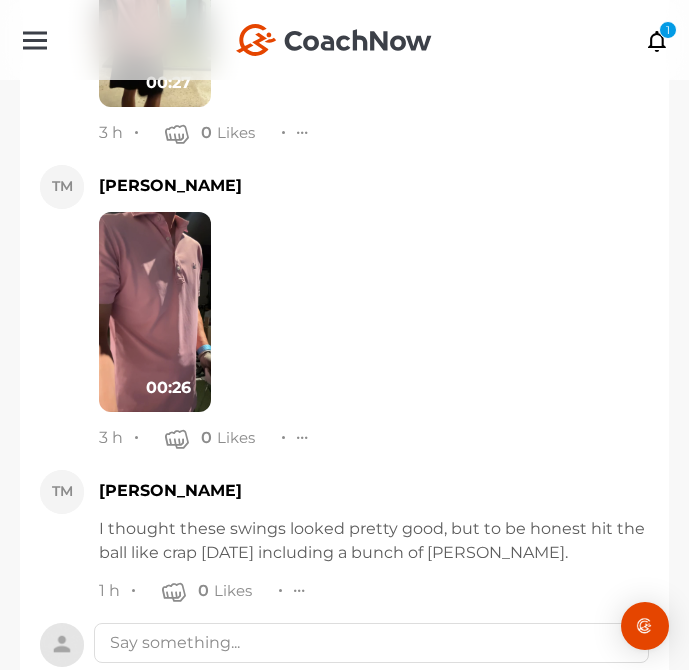 scroll, scrollTop: 15279, scrollLeft: 0, axis: vertical 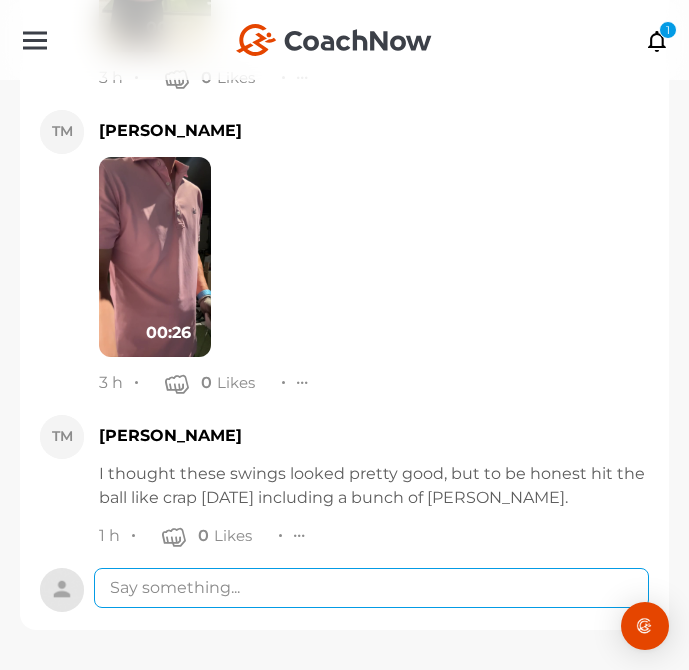 click at bounding box center [371, 588] 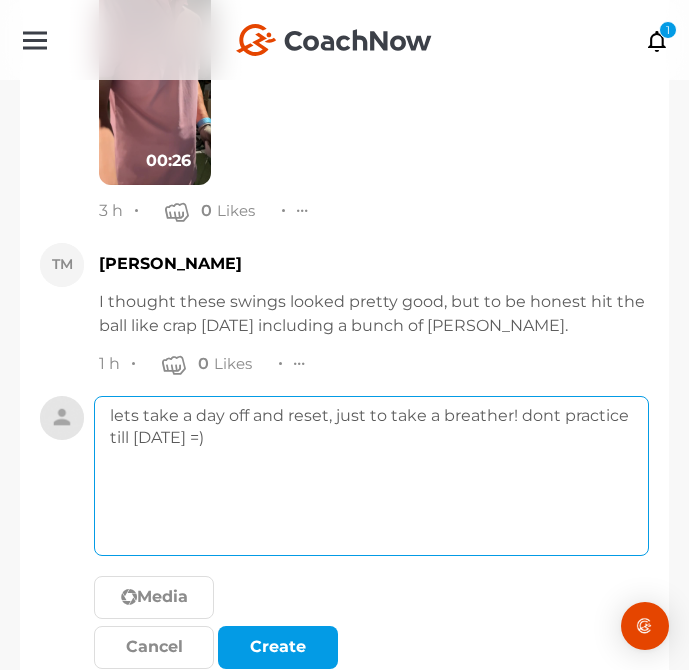 scroll, scrollTop: 15516, scrollLeft: 0, axis: vertical 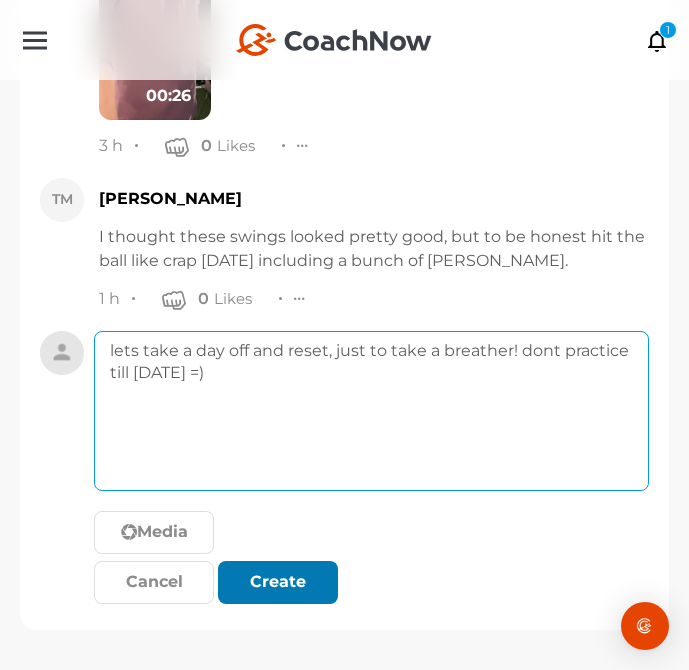 type on "lets take a day off and reset, just to take a breather! dont practice till wednesday =)" 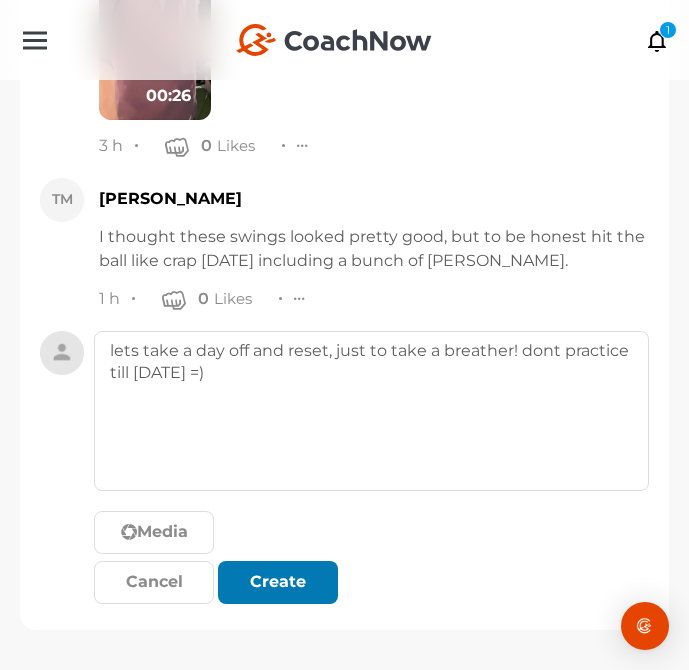 click at bounding box center (278, 582) 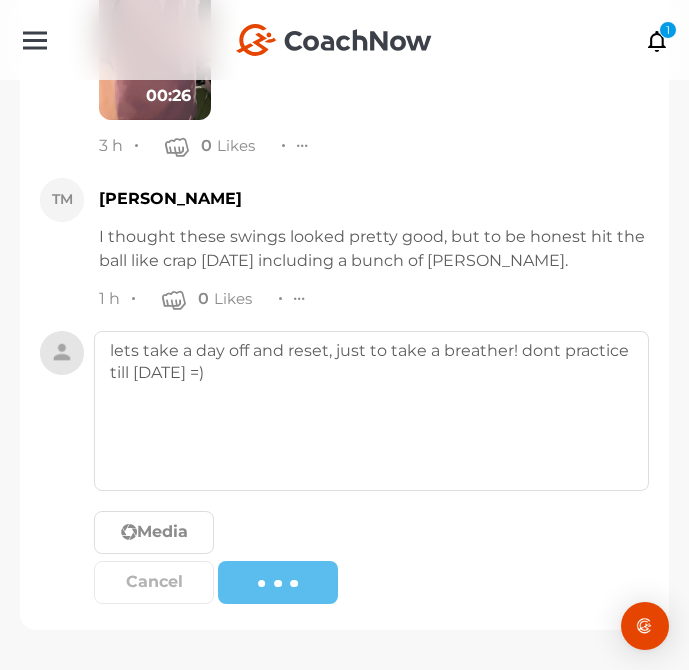 type 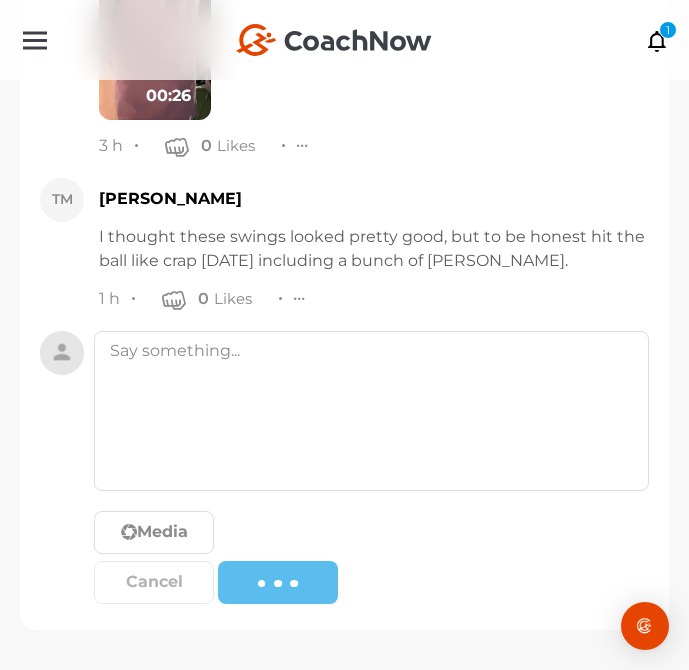scroll, scrollTop: 15432, scrollLeft: 0, axis: vertical 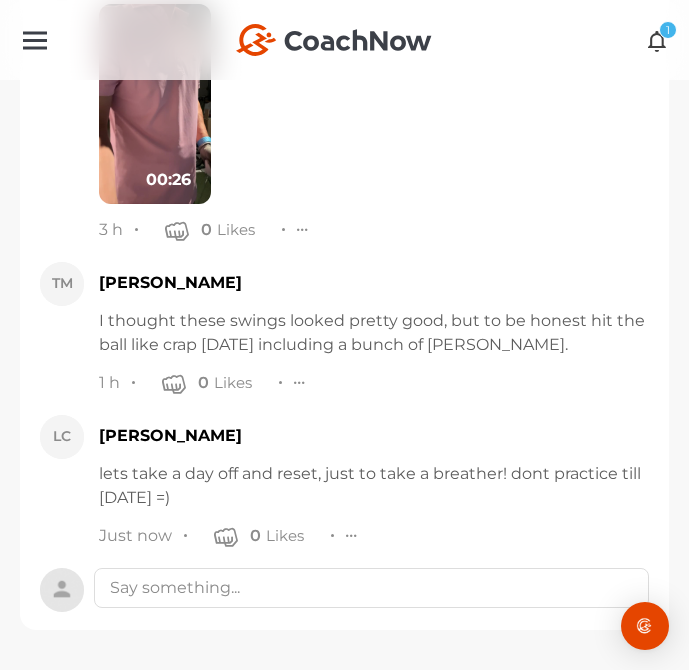 click at bounding box center [657, 40] 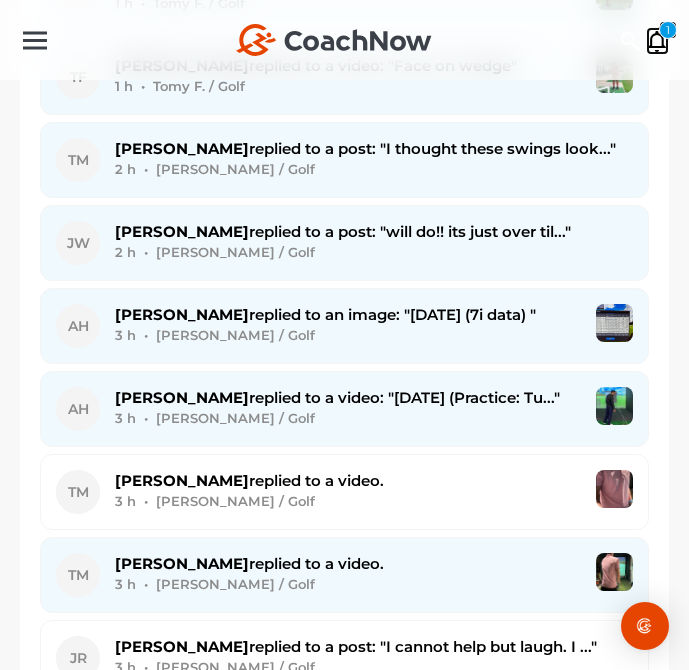 scroll, scrollTop: 965, scrollLeft: 0, axis: vertical 